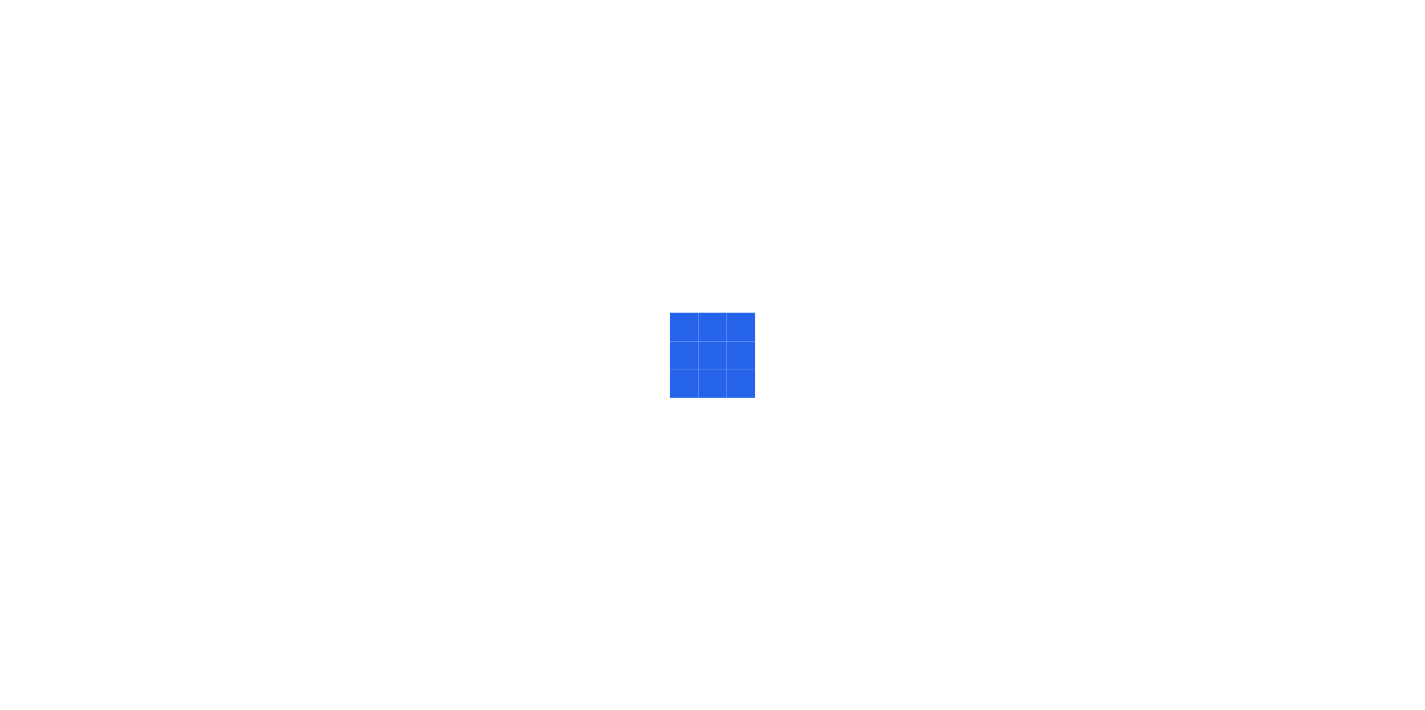 scroll, scrollTop: 0, scrollLeft: 0, axis: both 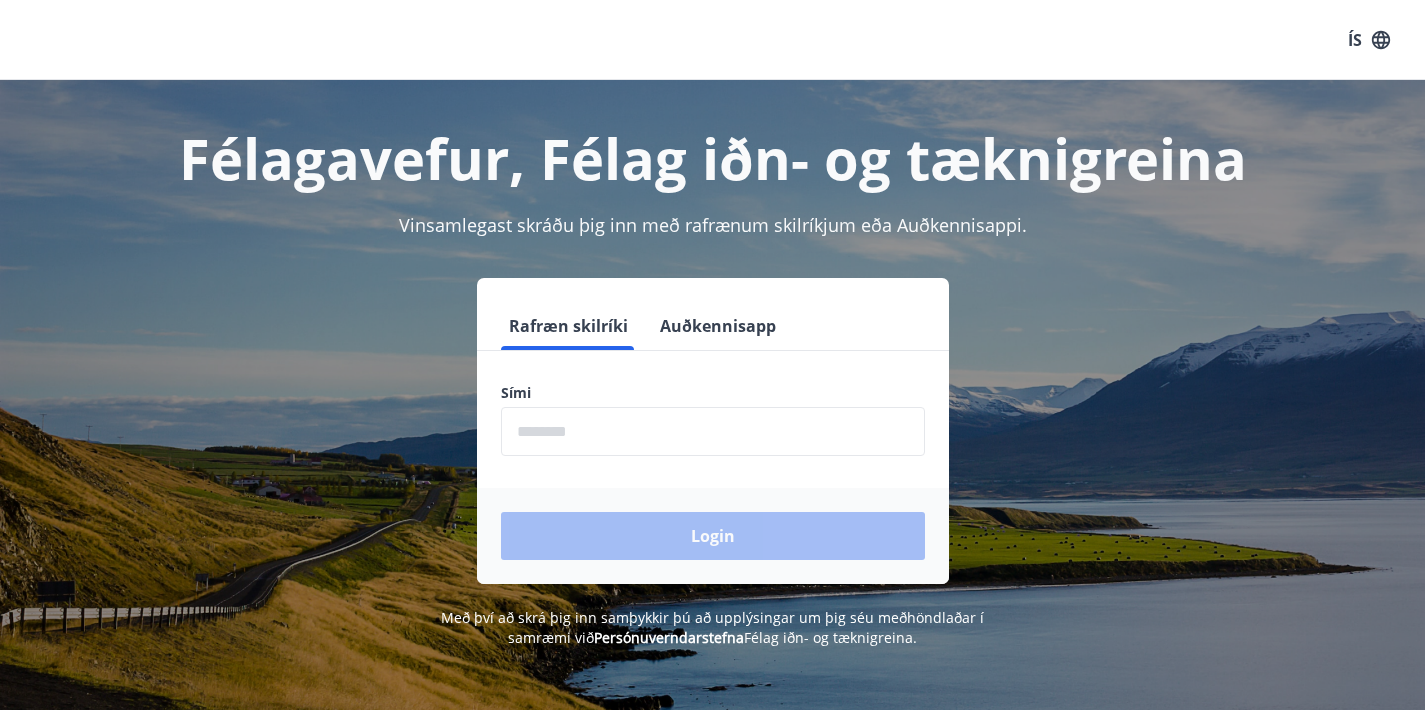 click at bounding box center (713, 431) 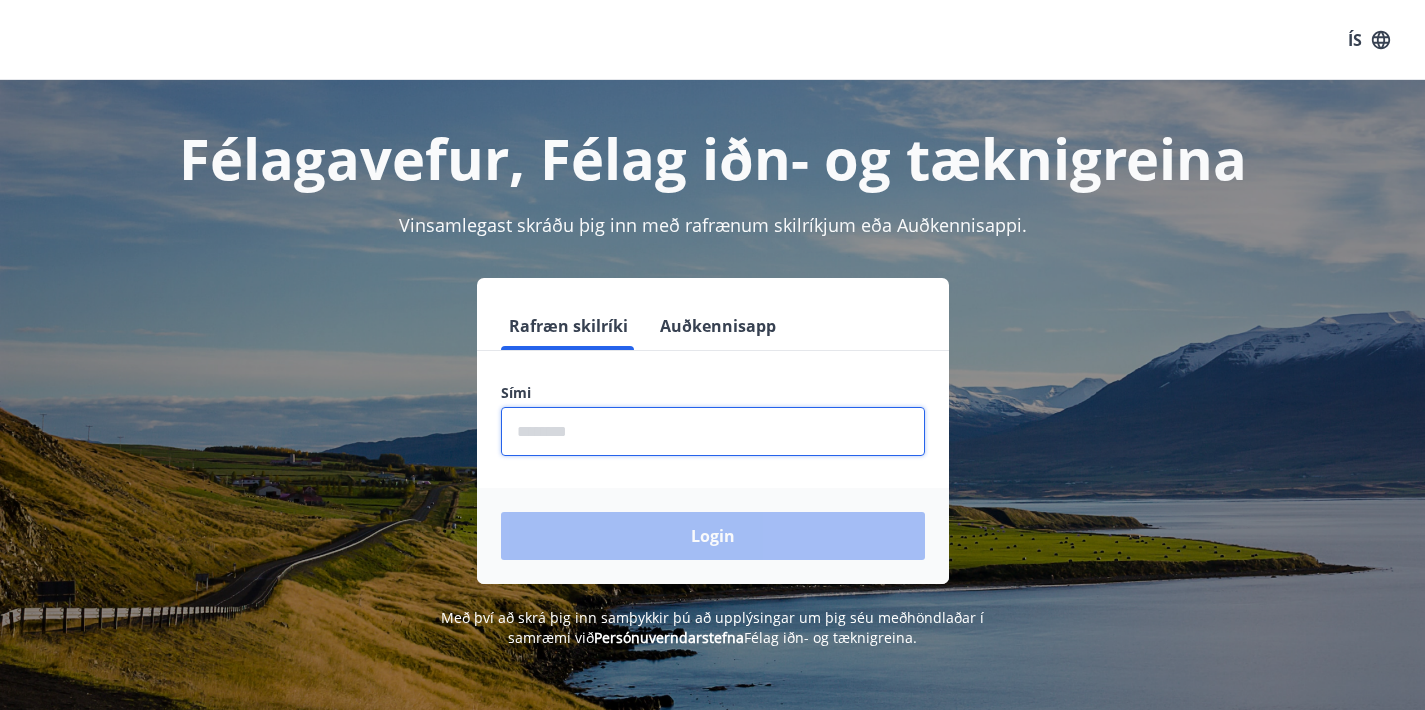 type on "********" 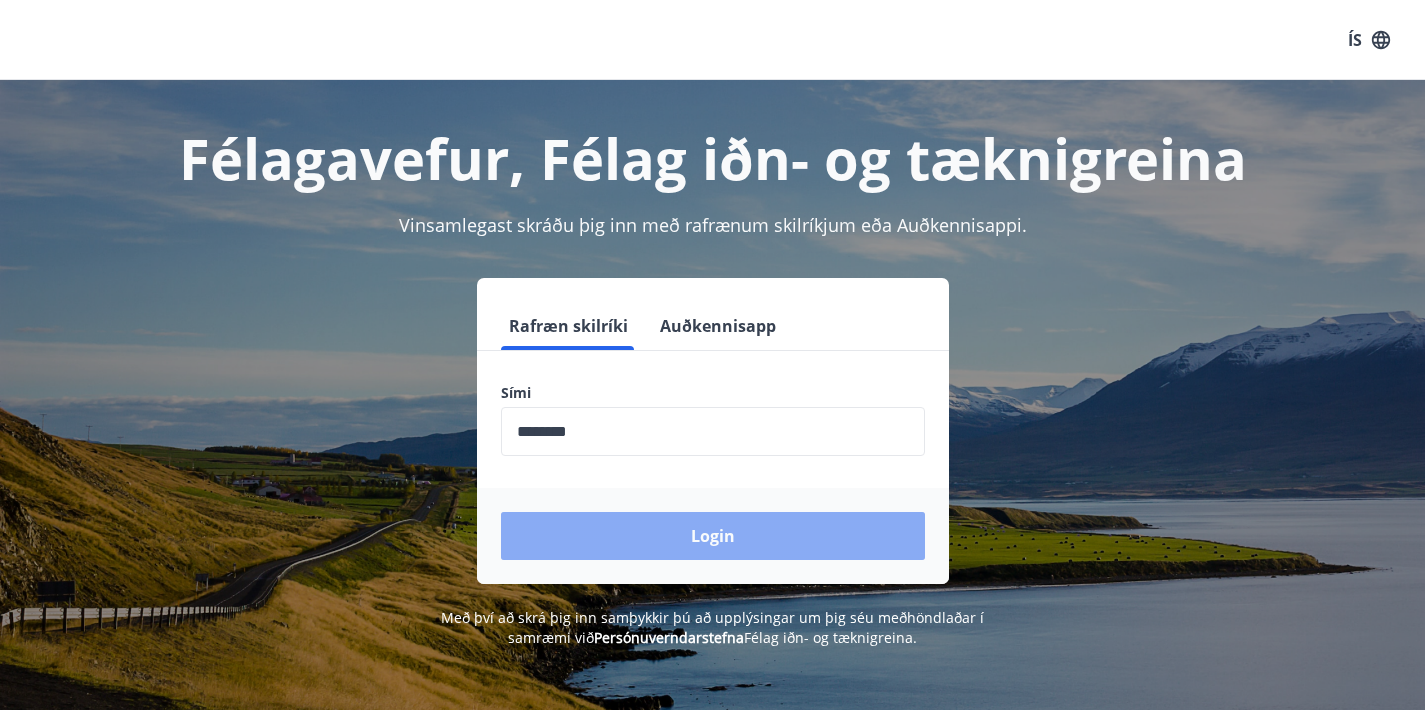 click on "Login" at bounding box center [713, 536] 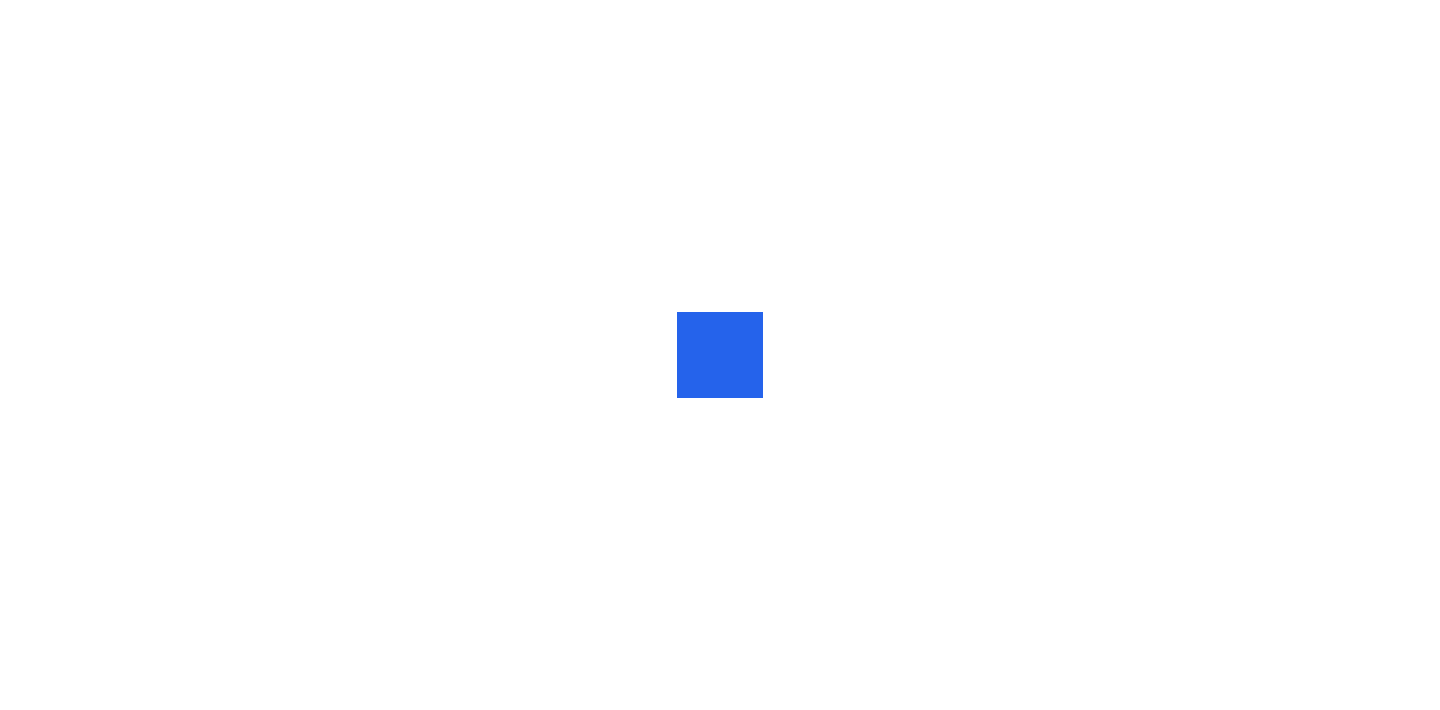scroll, scrollTop: 0, scrollLeft: 0, axis: both 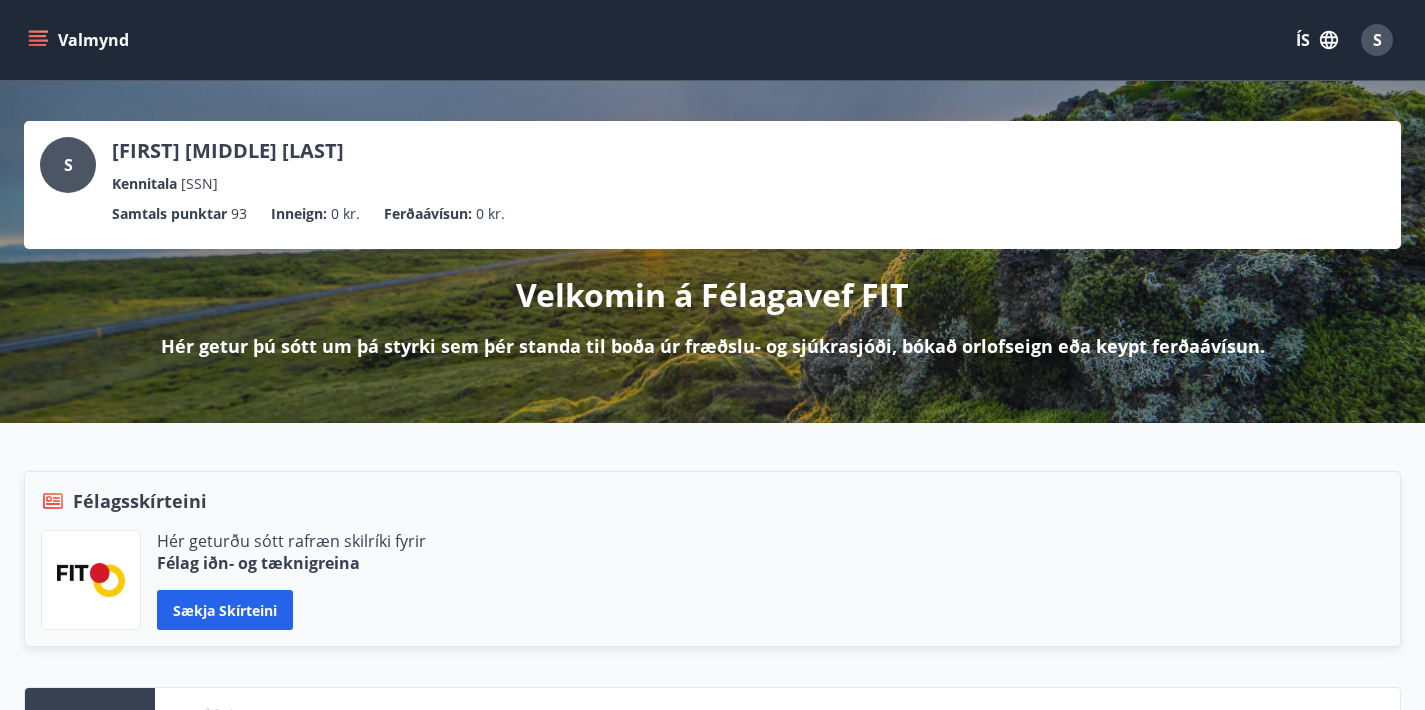 click on "Valmynd" at bounding box center (80, 40) 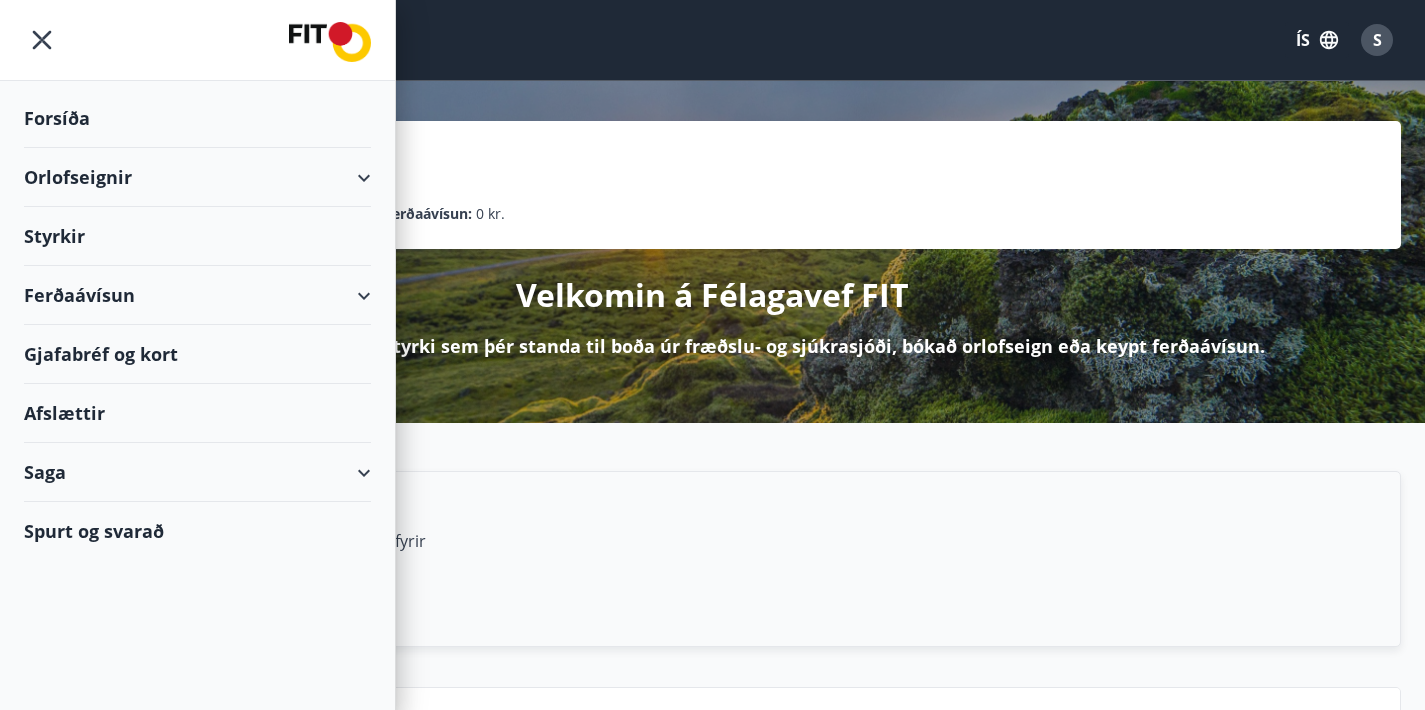 click 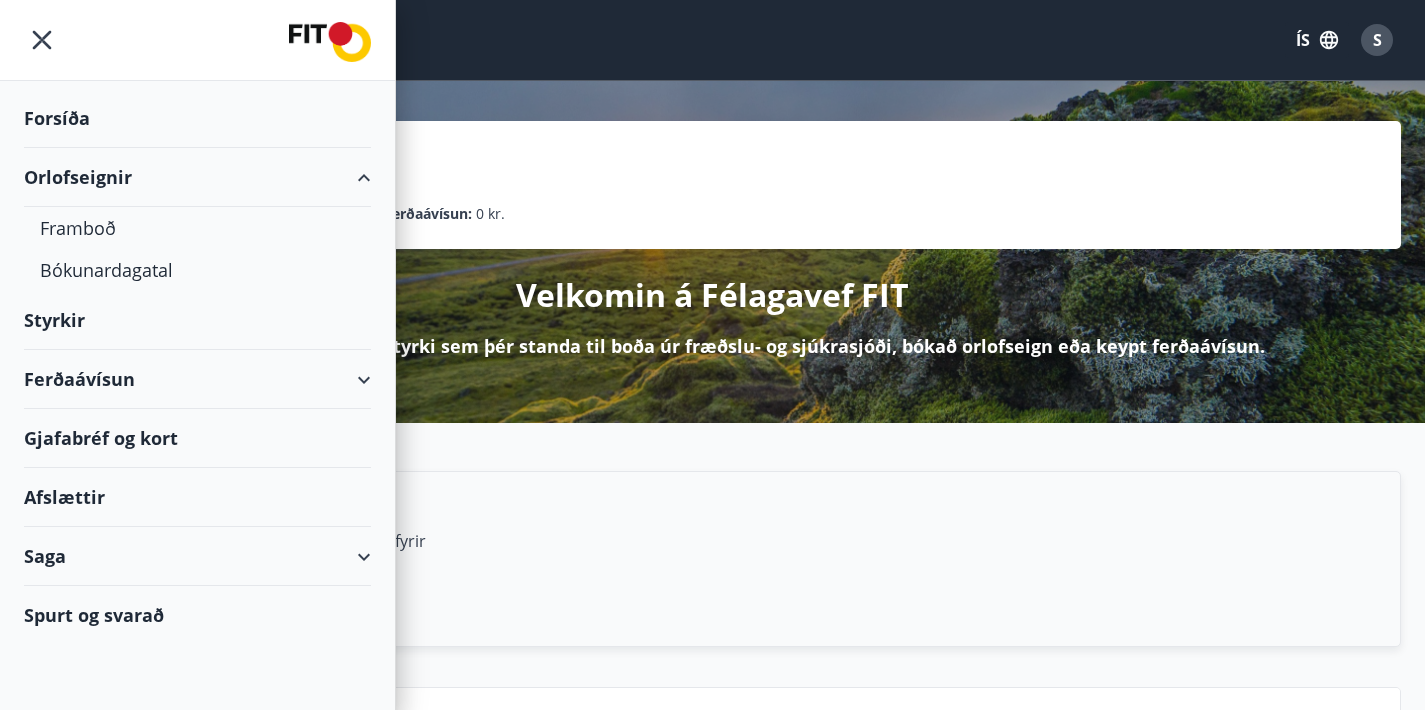 click on "Orlofseignir" at bounding box center (197, 177) 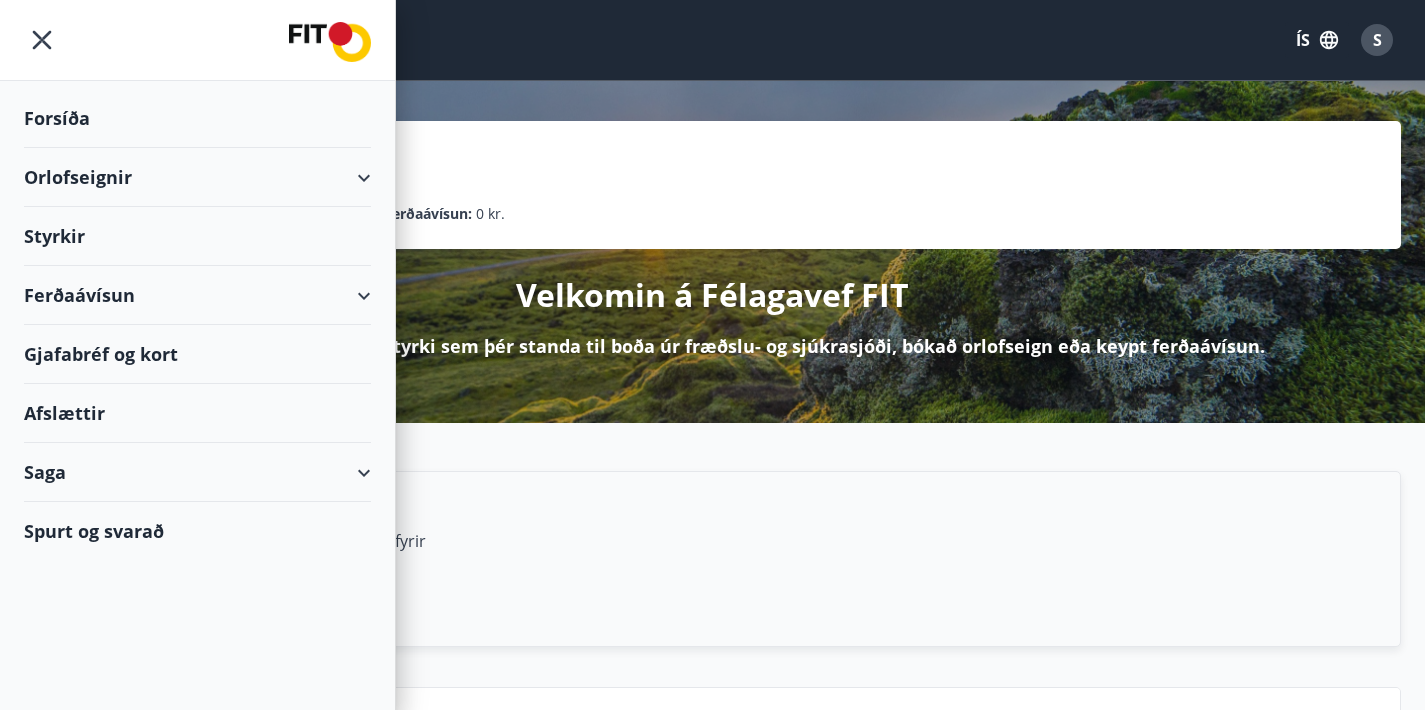 click on "Orlofseignir" at bounding box center (197, 177) 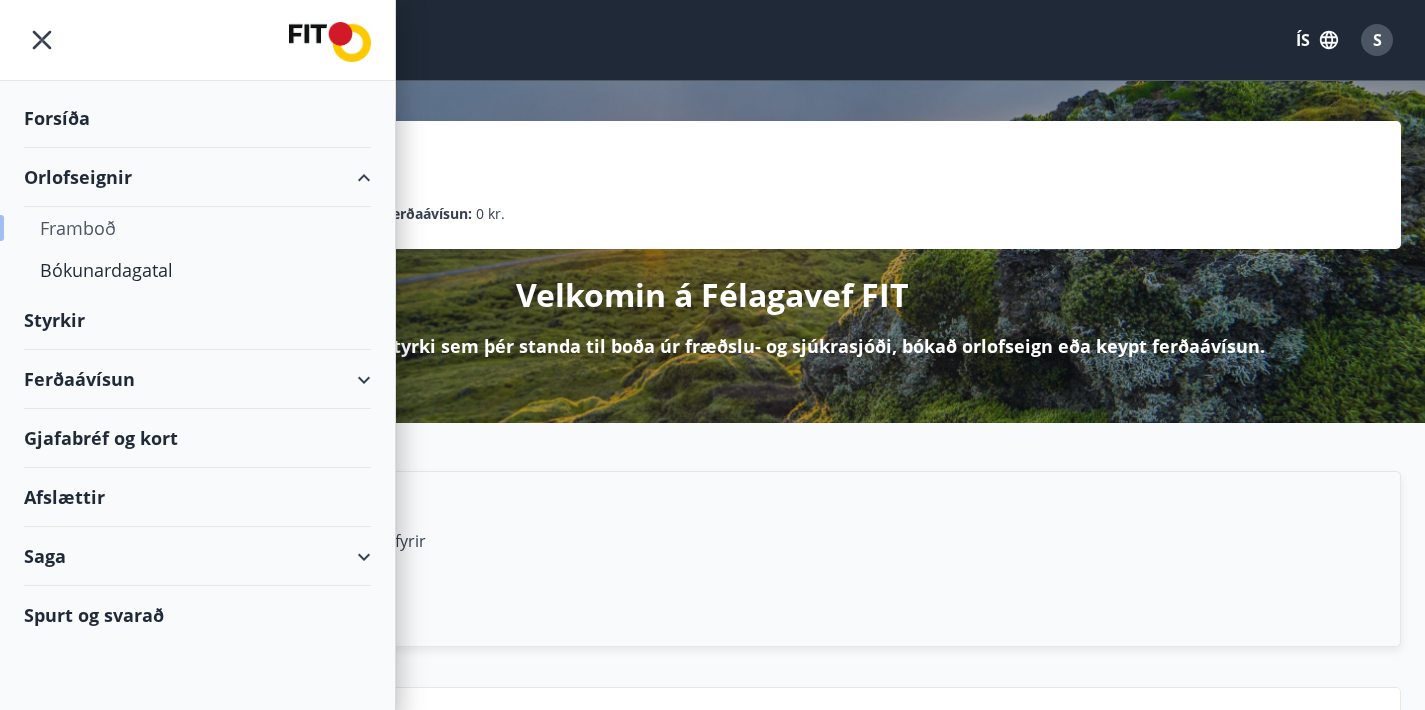 click on "Framboð" at bounding box center (197, 228) 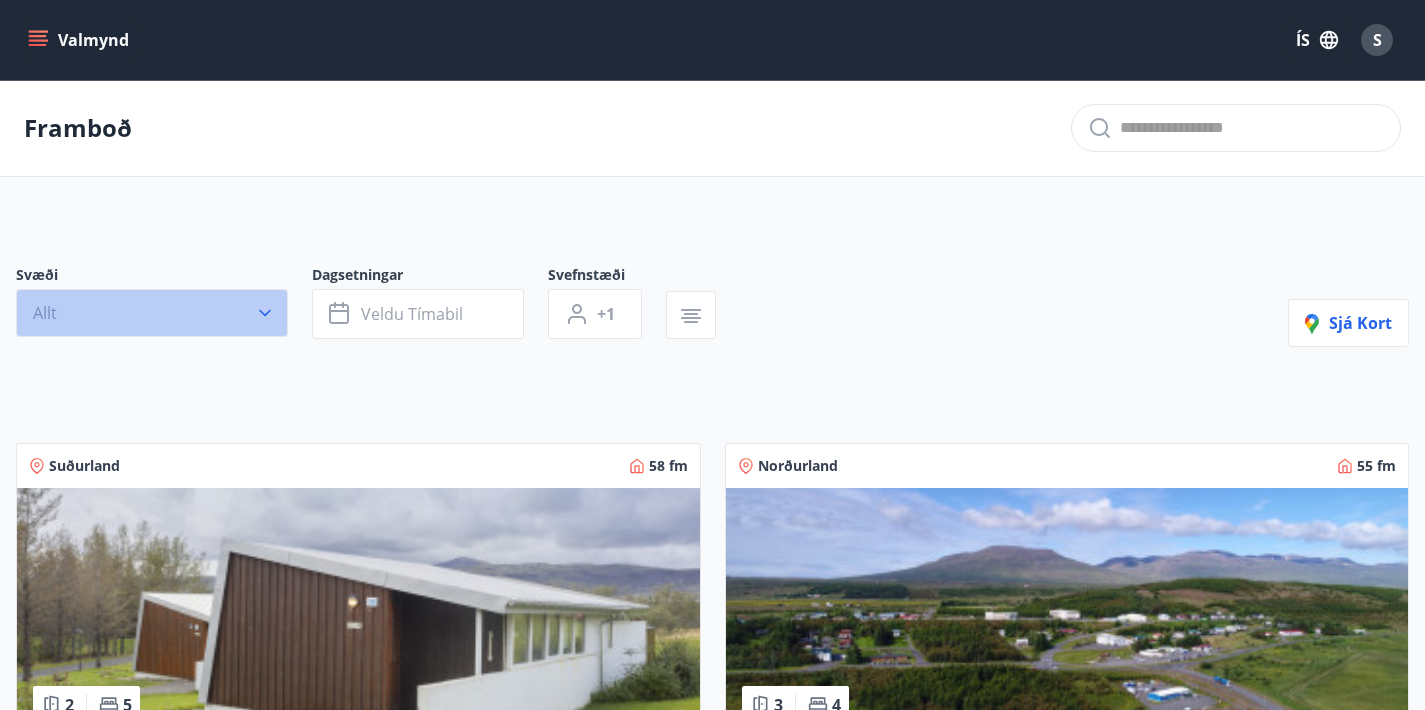 click 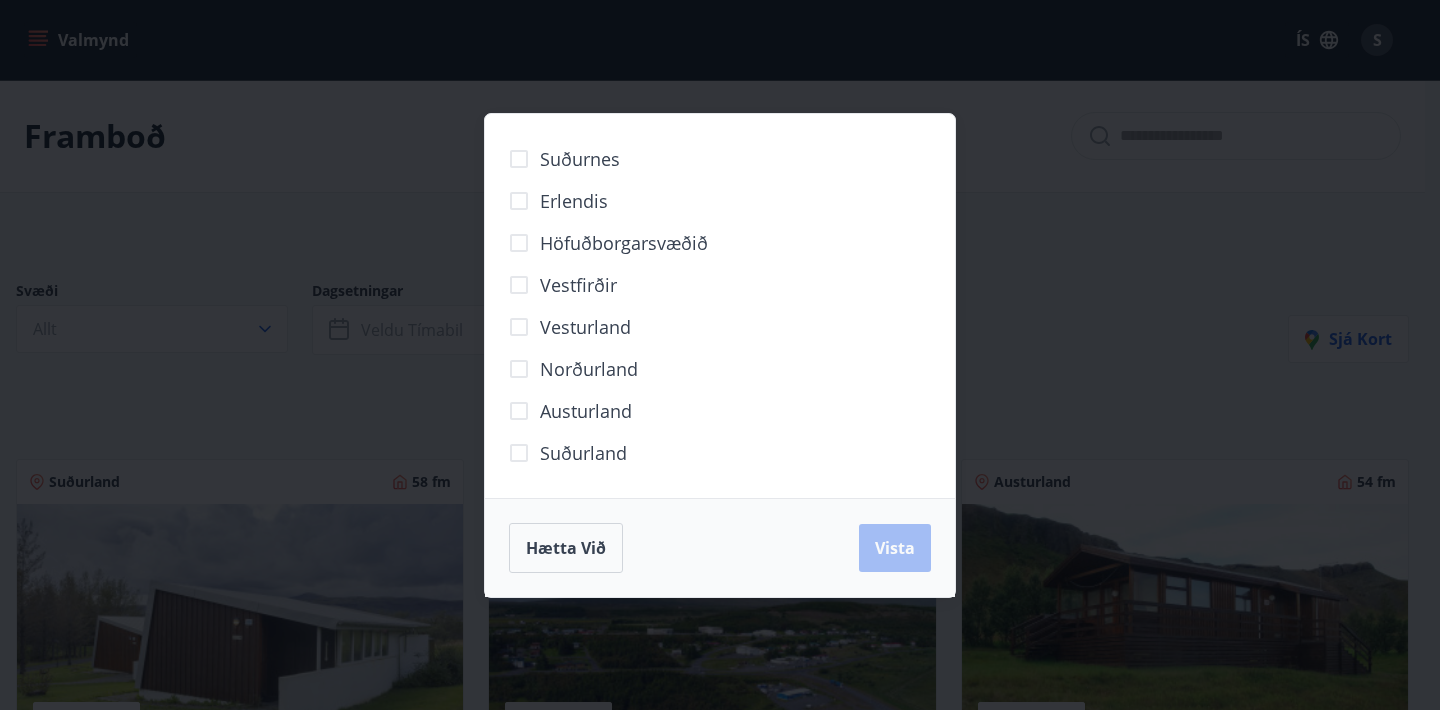 click on "Norðurland" at bounding box center (589, 369) 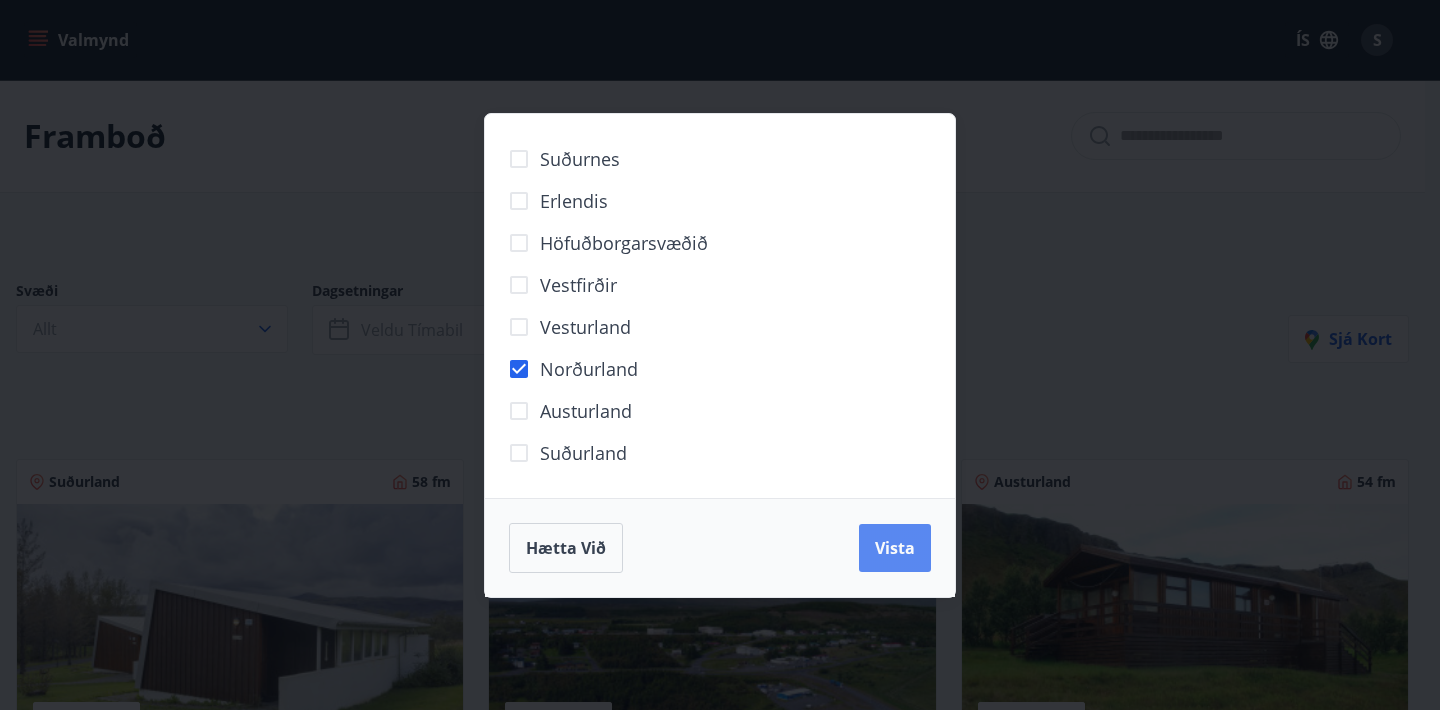 click on "Vista" at bounding box center [895, 548] 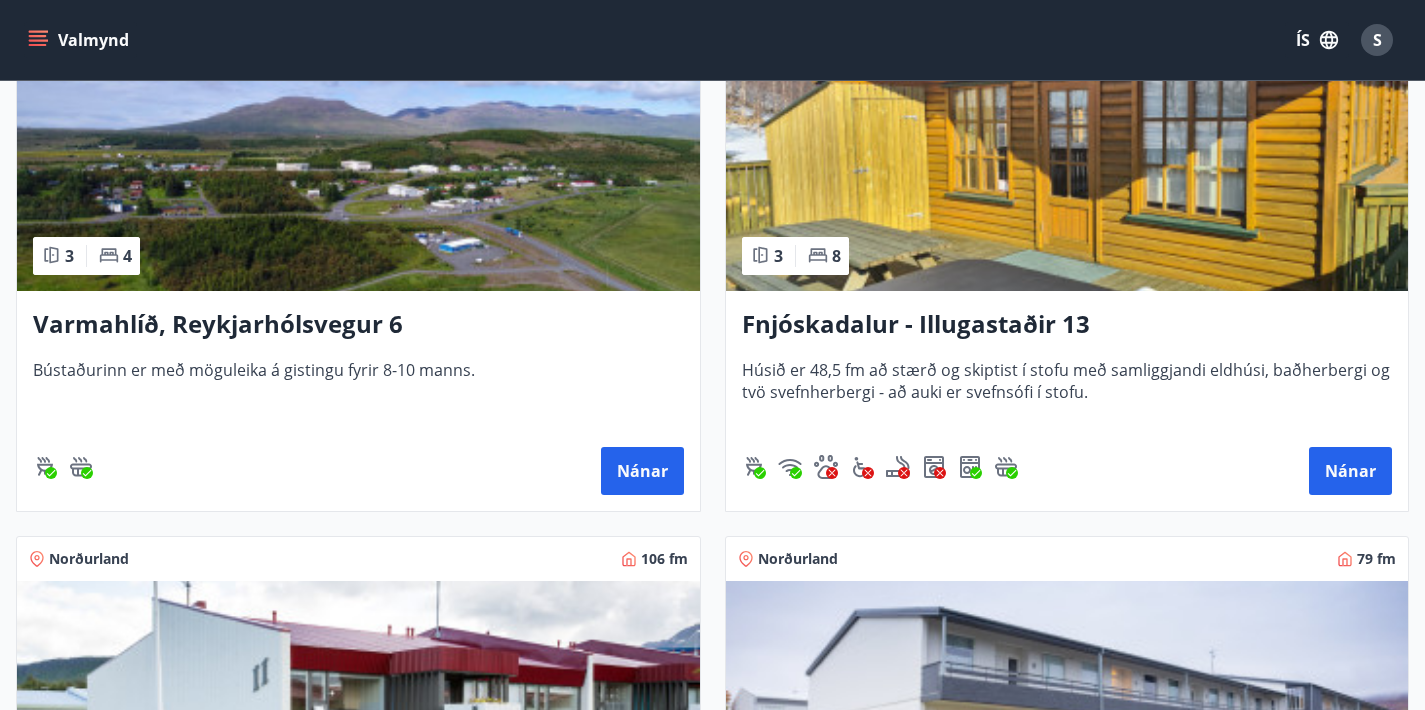 scroll, scrollTop: 510, scrollLeft: 0, axis: vertical 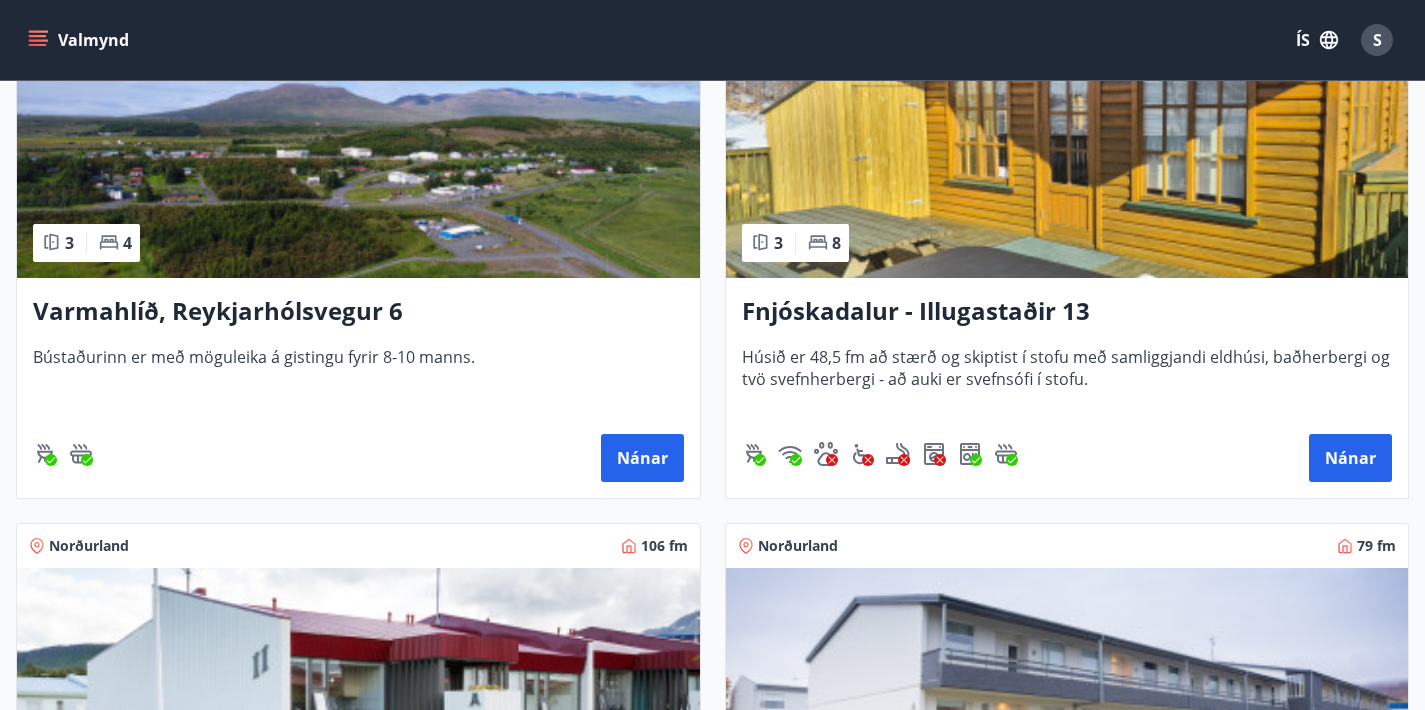 click on "Nánar" at bounding box center (642, 1000) 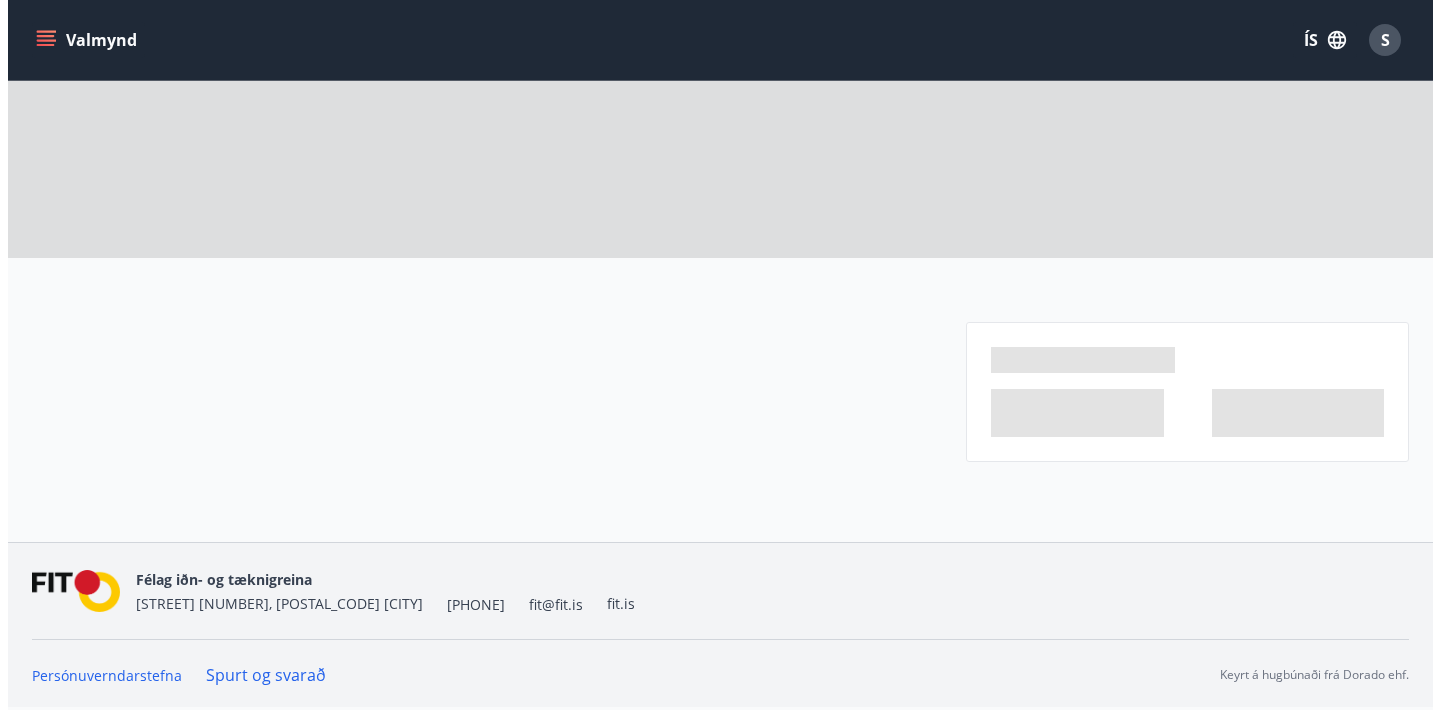 scroll, scrollTop: 0, scrollLeft: 0, axis: both 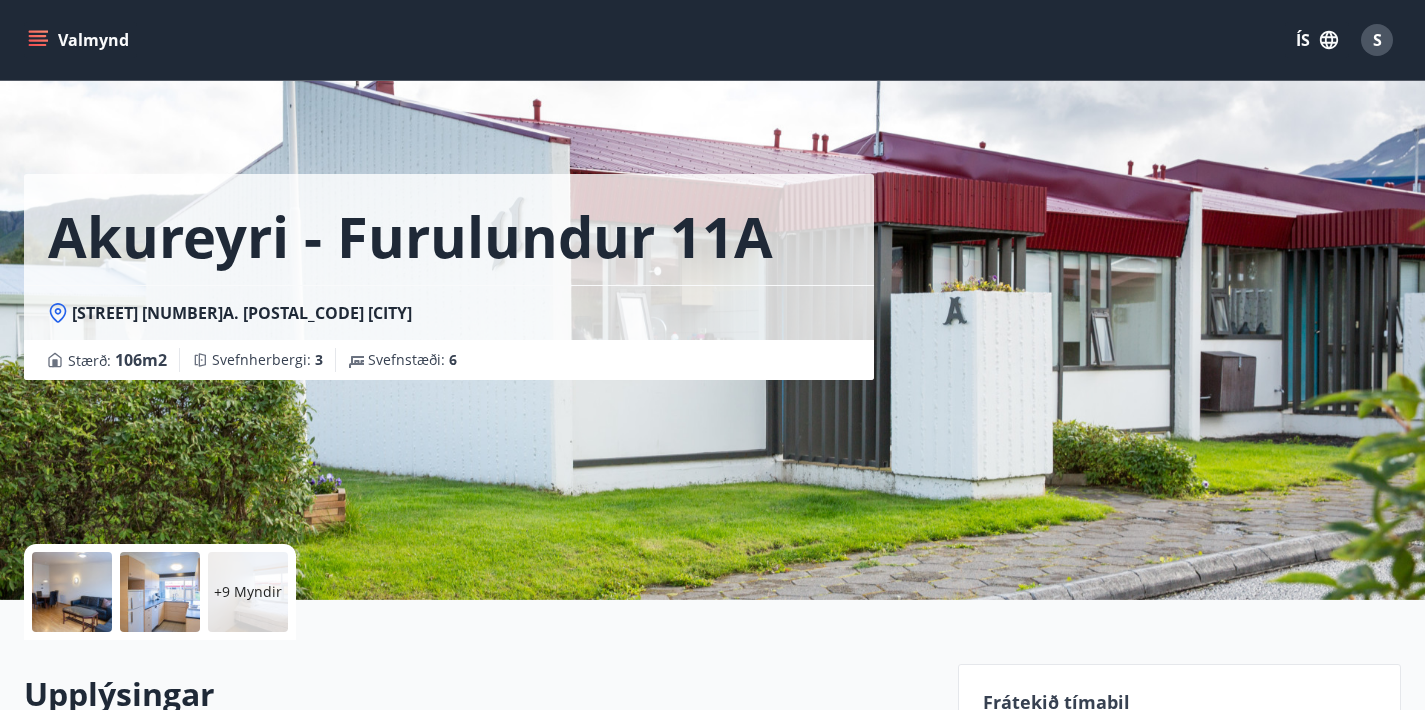 click at bounding box center [160, 592] 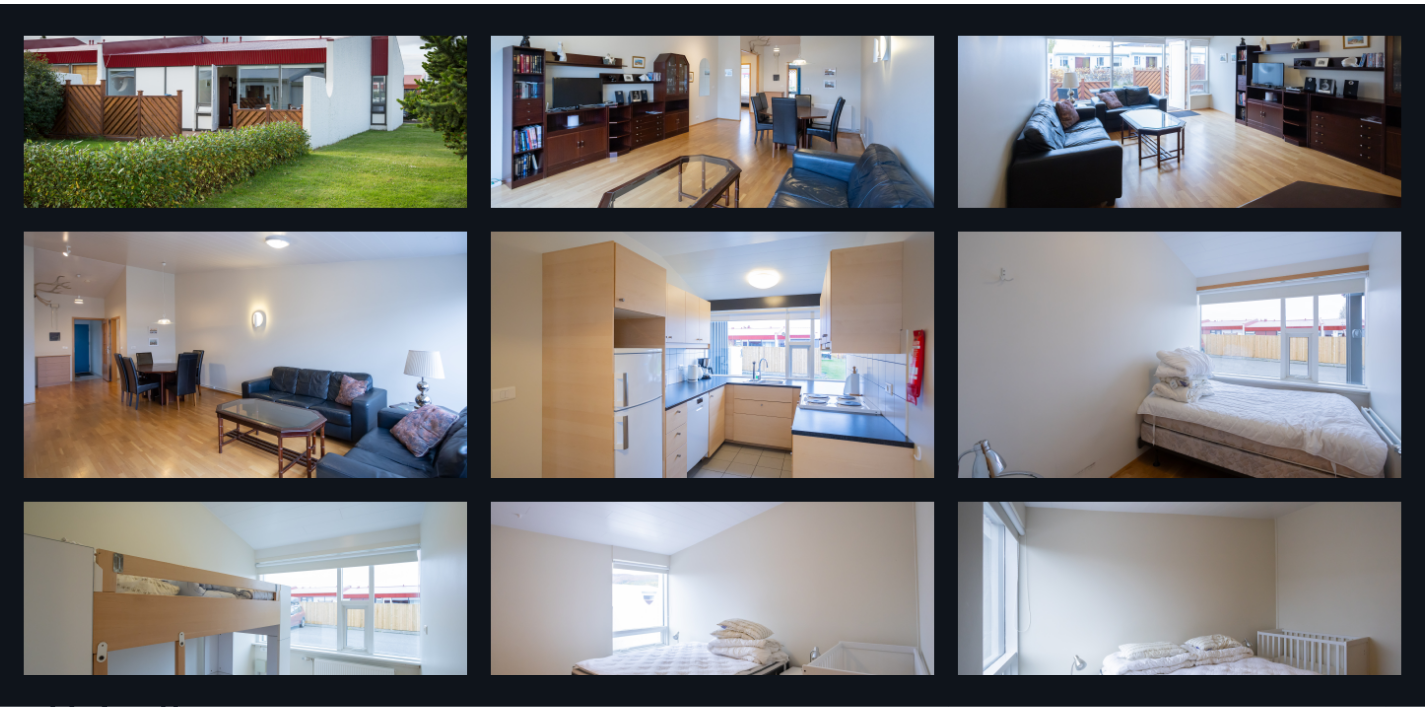 scroll, scrollTop: 0, scrollLeft: 0, axis: both 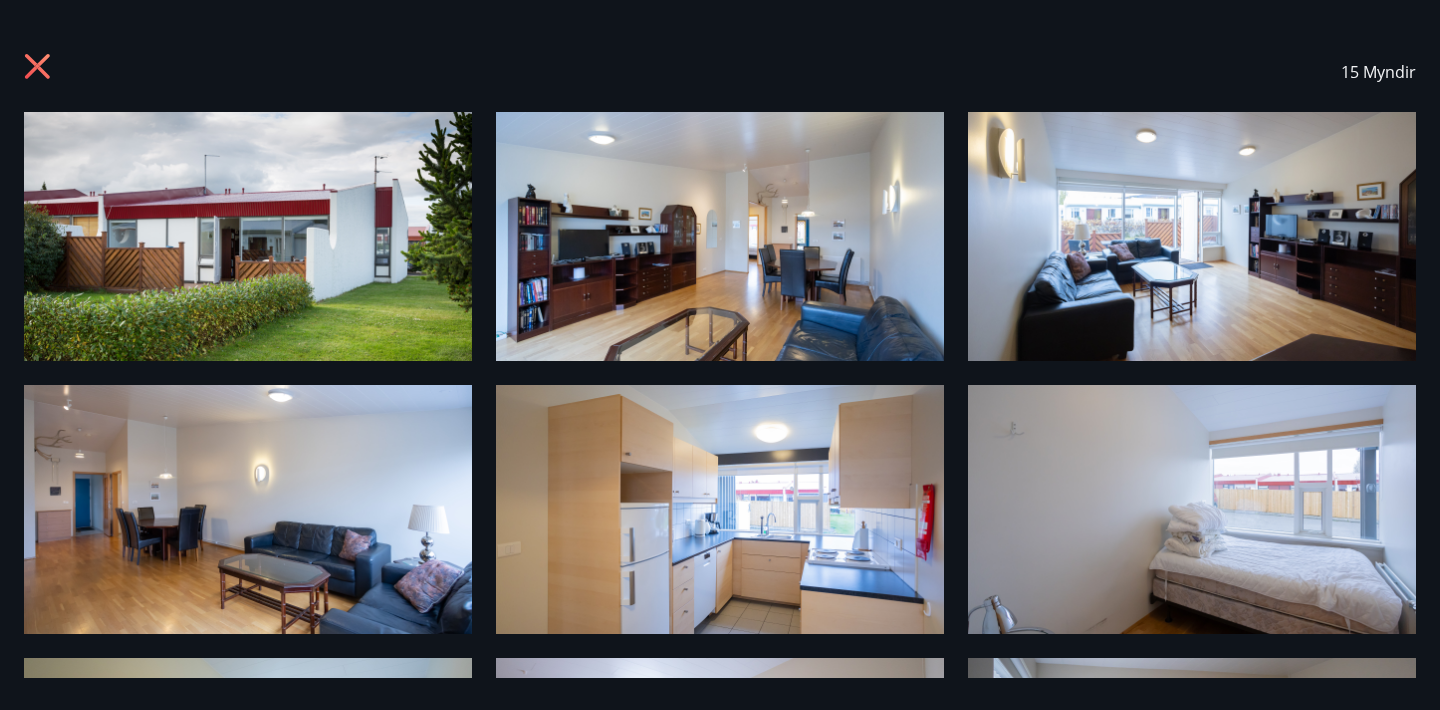 click 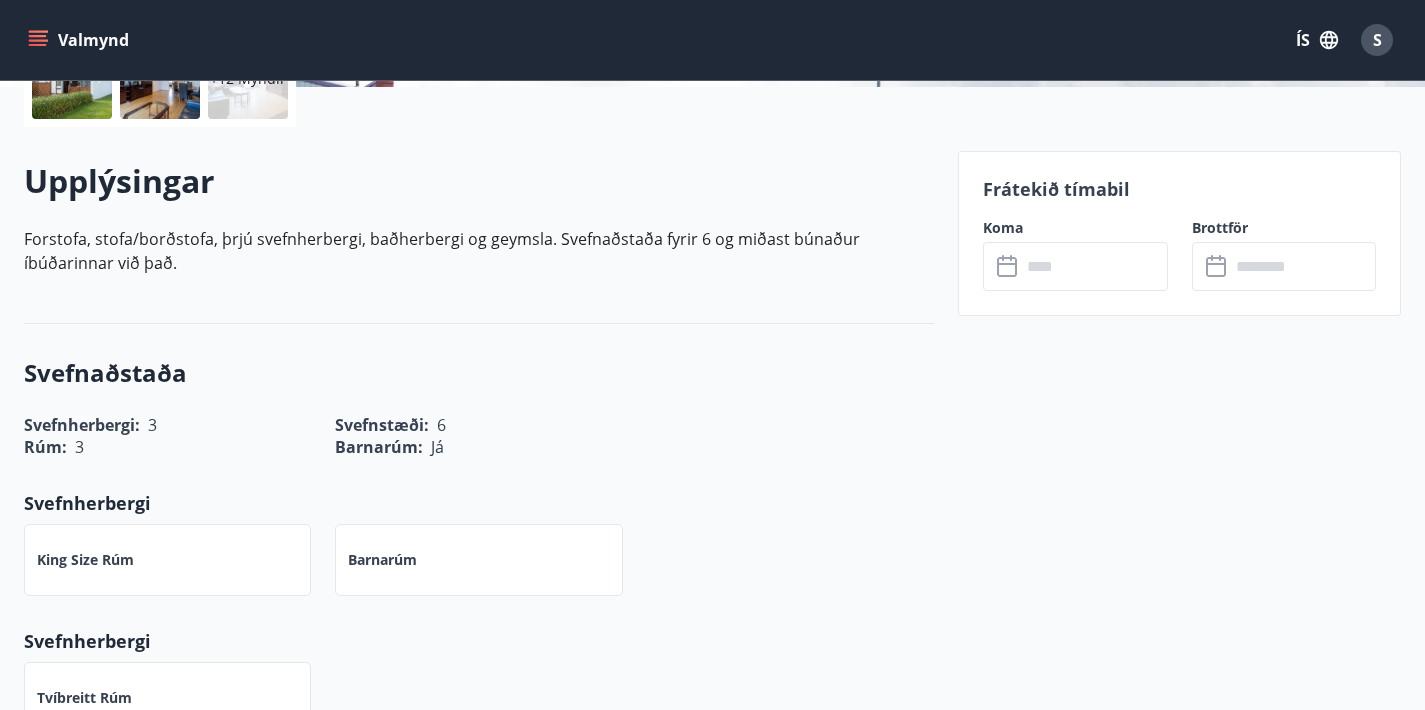 scroll, scrollTop: 517, scrollLeft: 0, axis: vertical 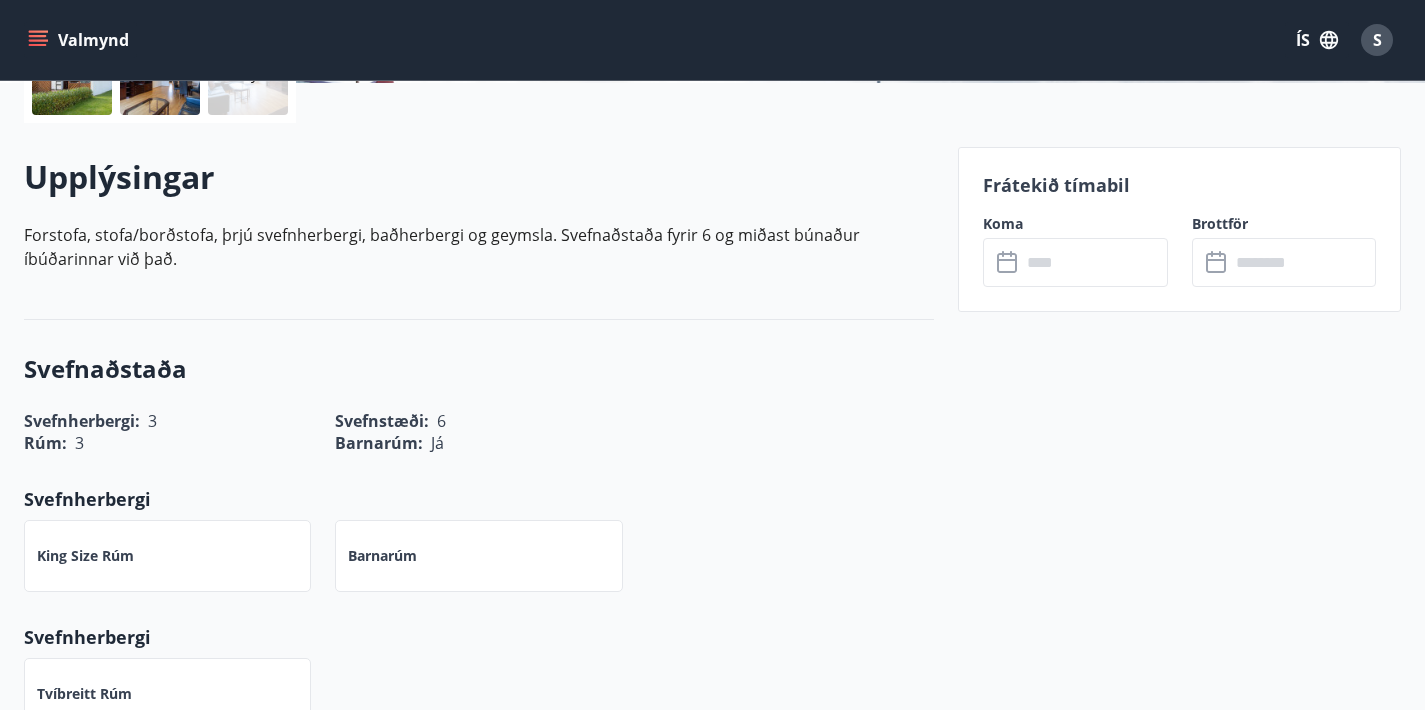 click at bounding box center (1094, 262) 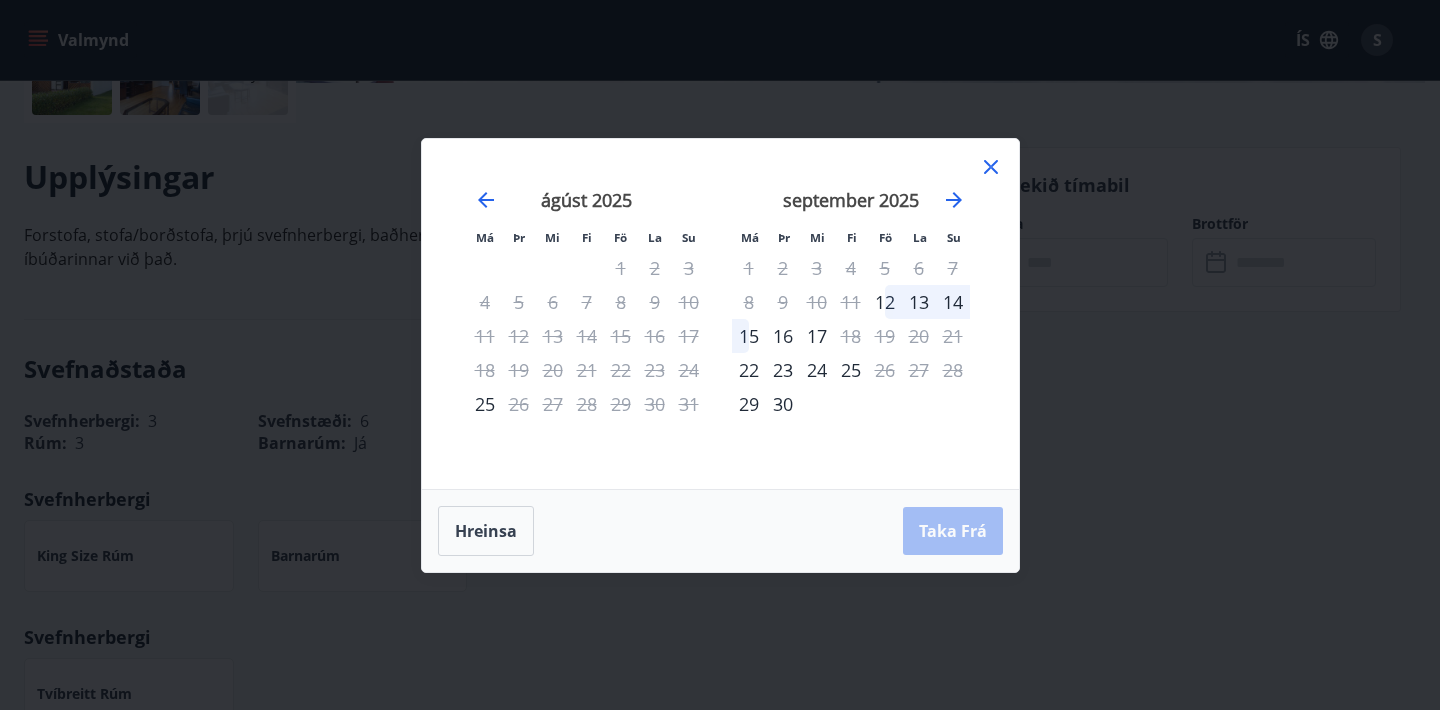 click 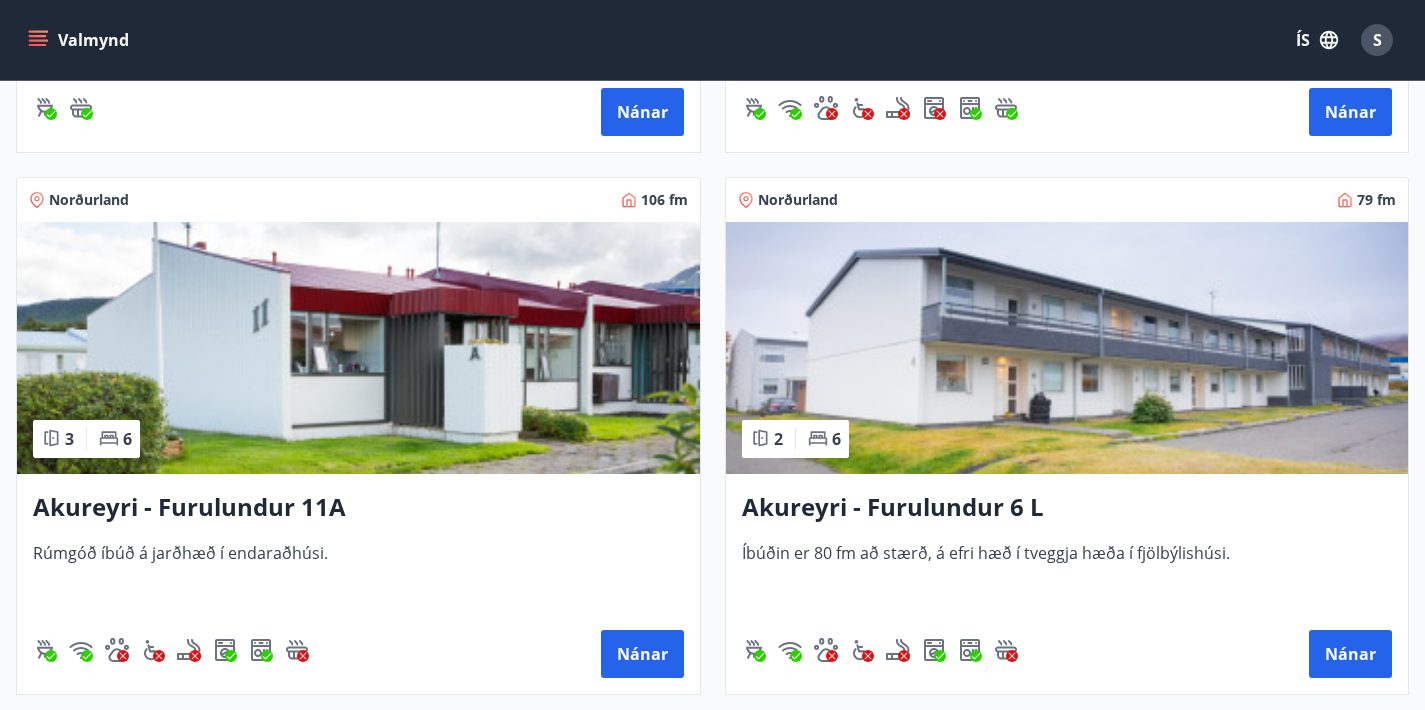 scroll, scrollTop: 859, scrollLeft: 0, axis: vertical 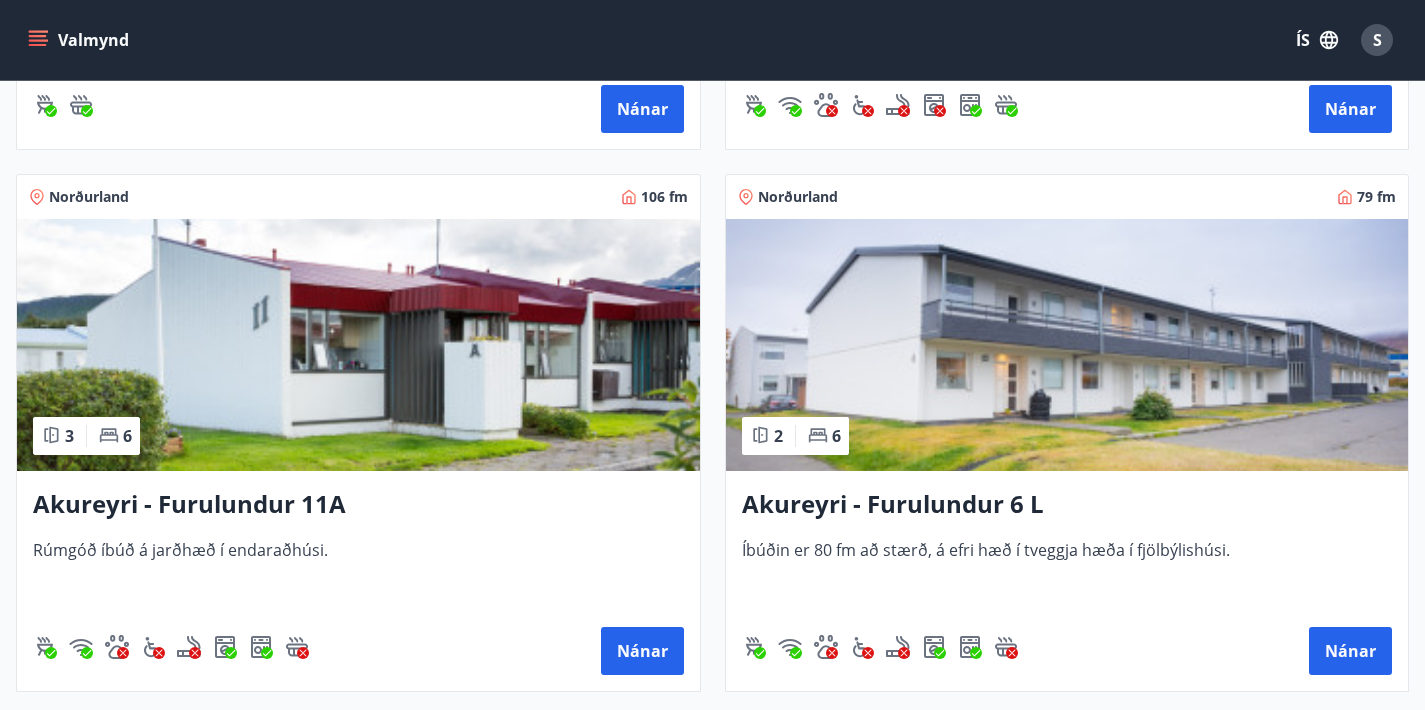 click at bounding box center [1067, 345] 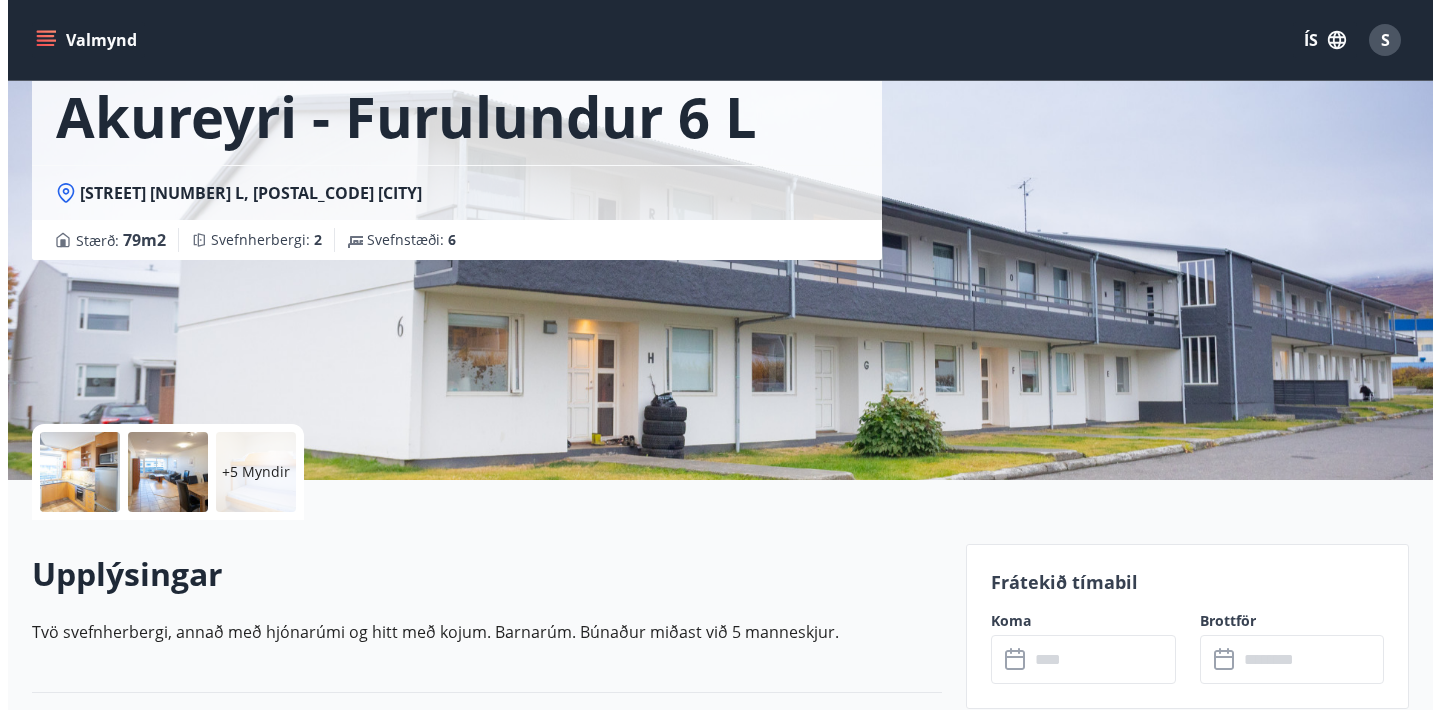 scroll, scrollTop: 125, scrollLeft: 0, axis: vertical 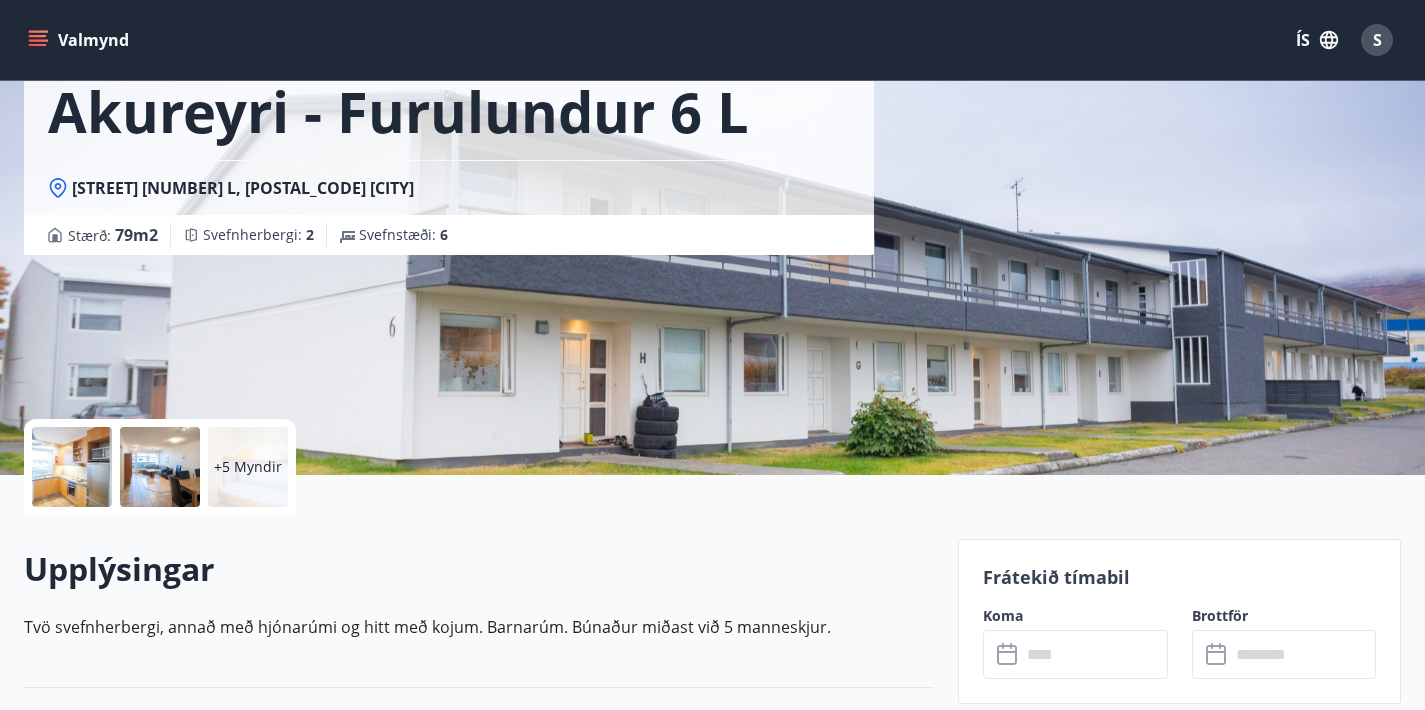 click at bounding box center [72, 467] 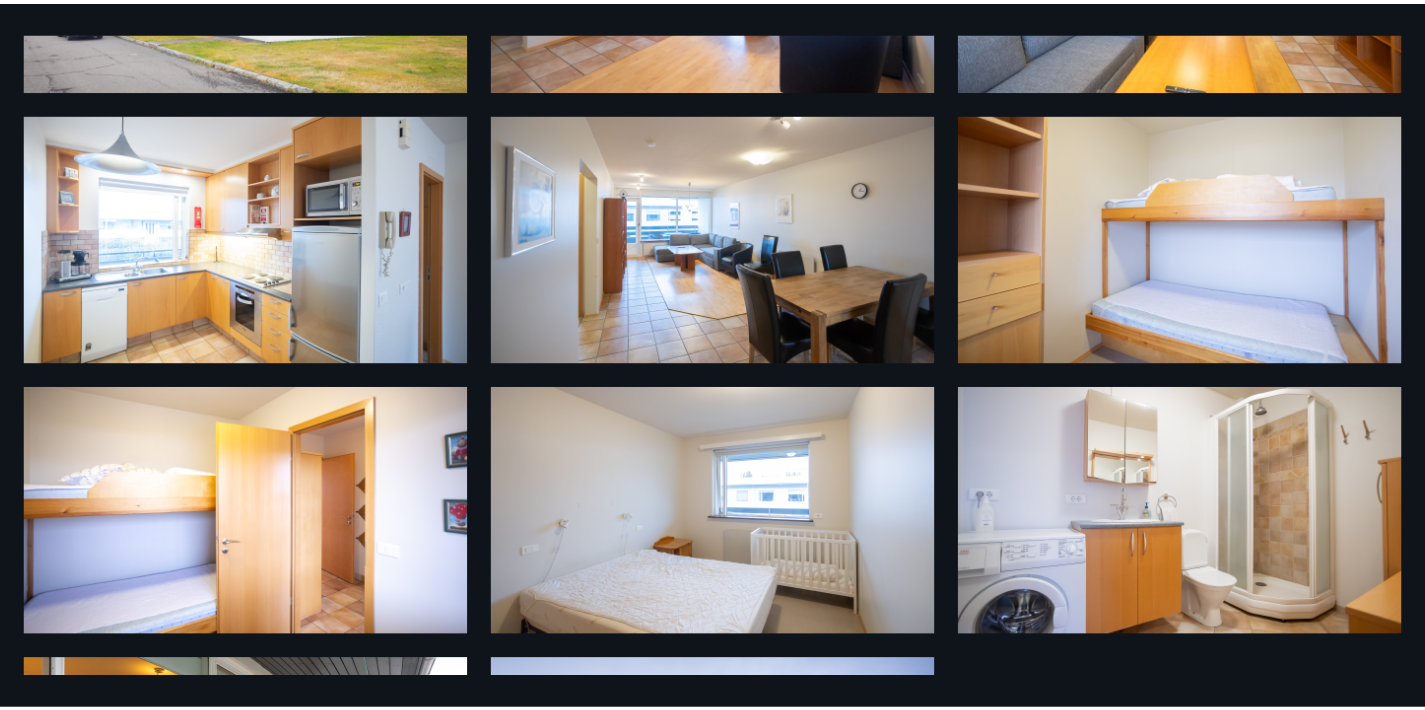 scroll, scrollTop: 0, scrollLeft: 0, axis: both 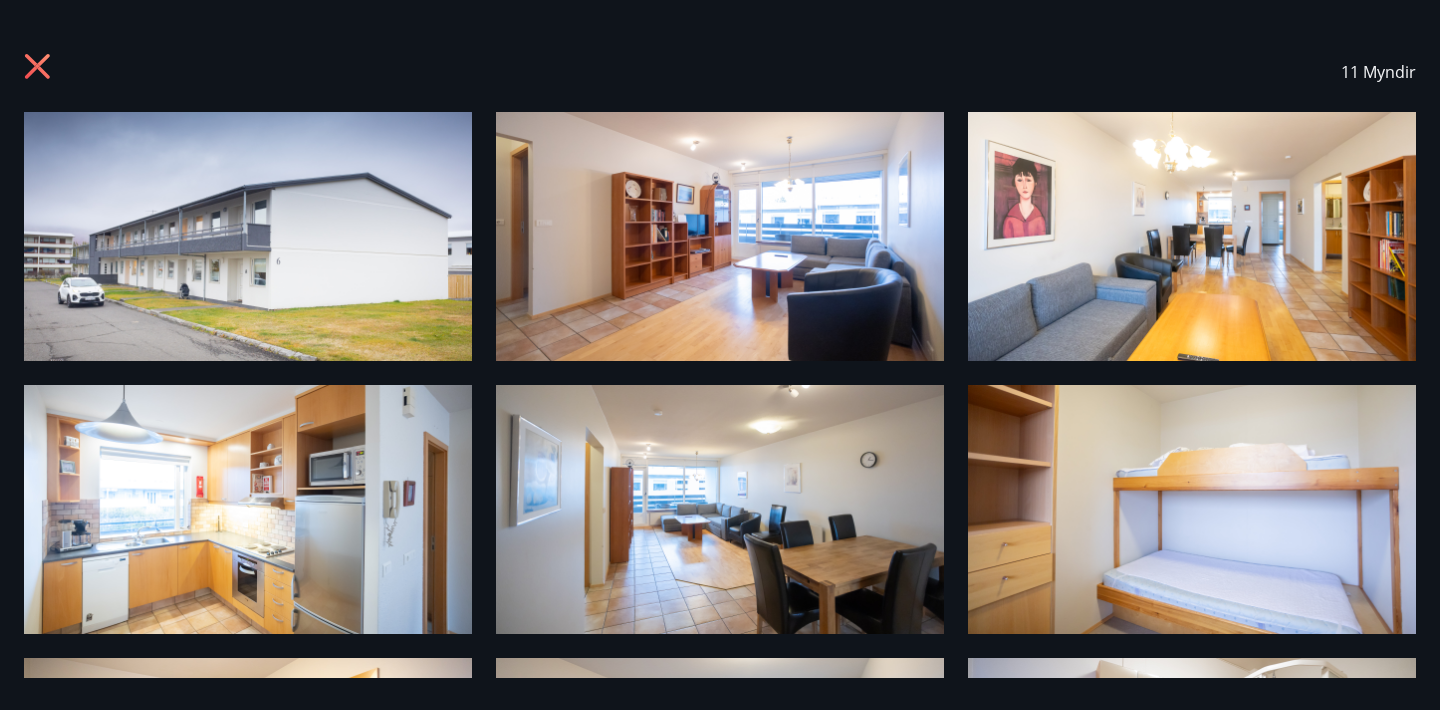 click 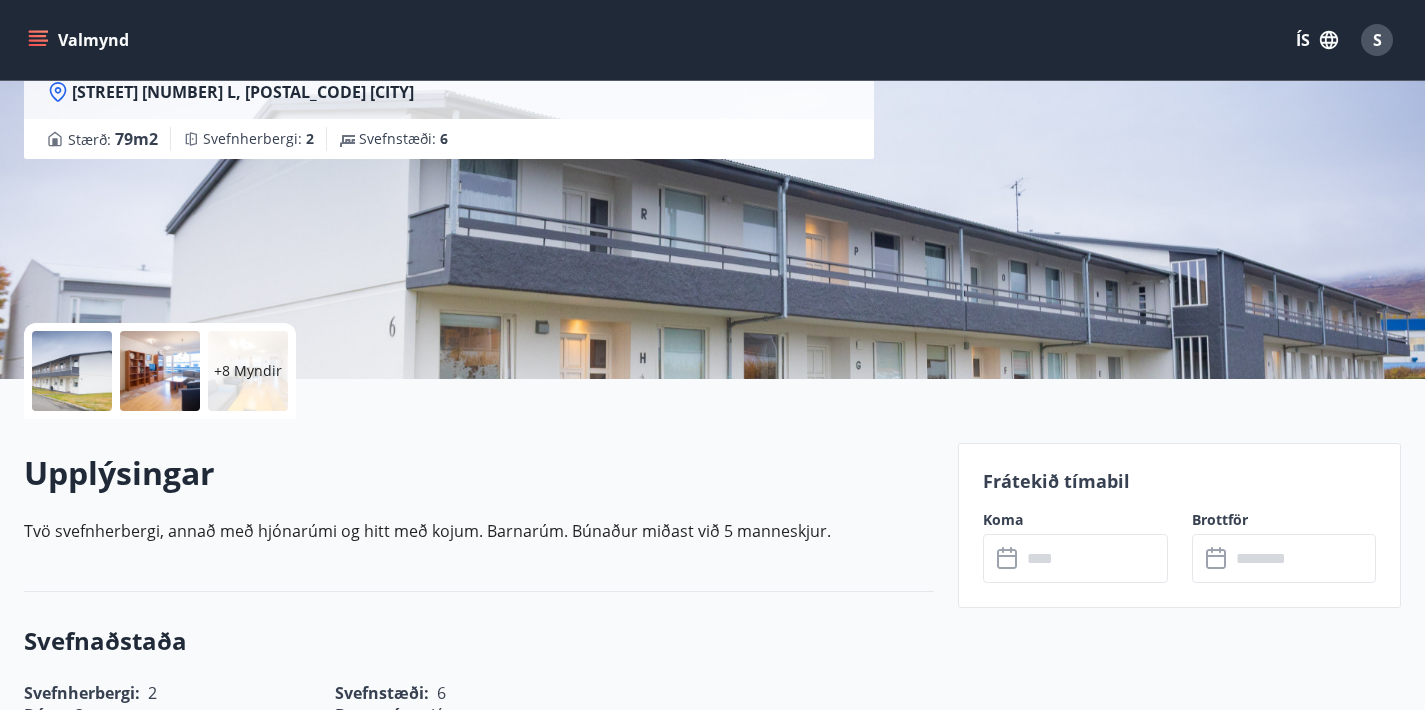 scroll, scrollTop: 253, scrollLeft: 0, axis: vertical 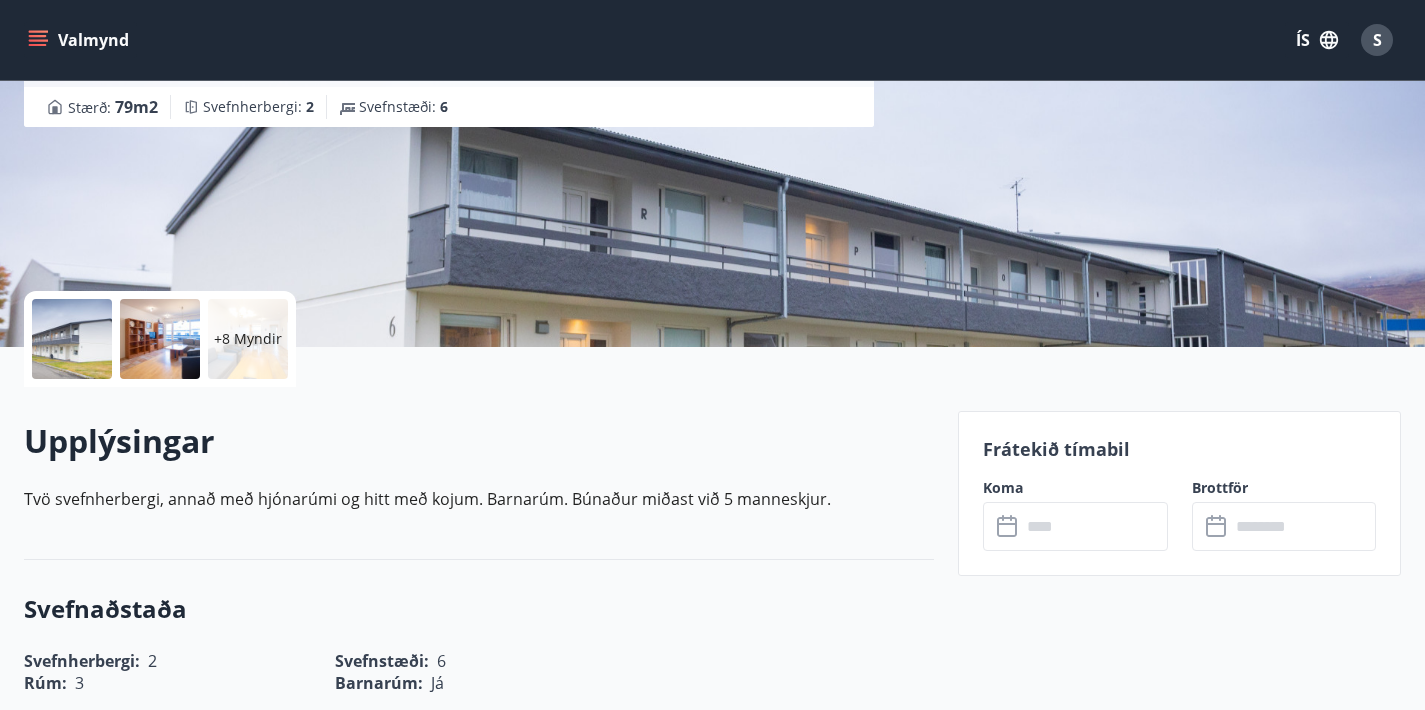 click at bounding box center (1094, 526) 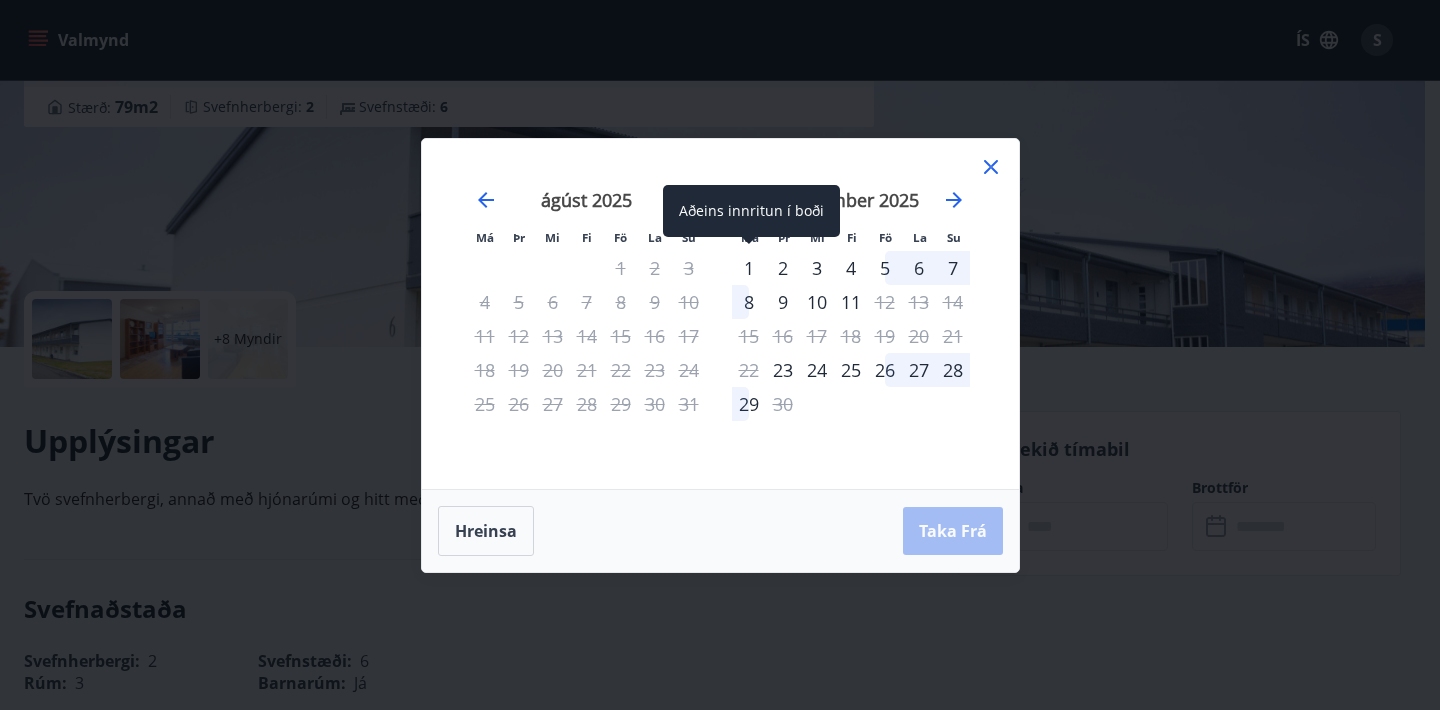 click on "1" at bounding box center (749, 268) 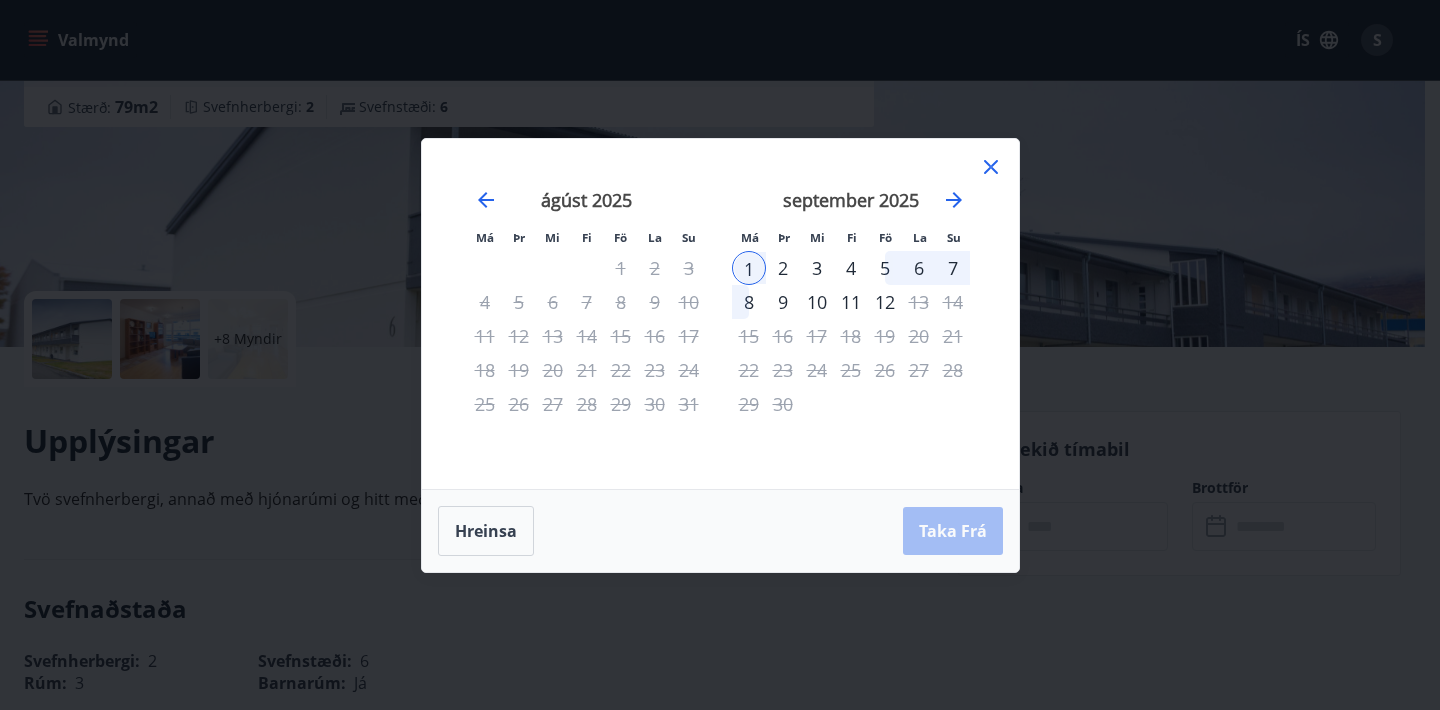 click on "5" at bounding box center (885, 268) 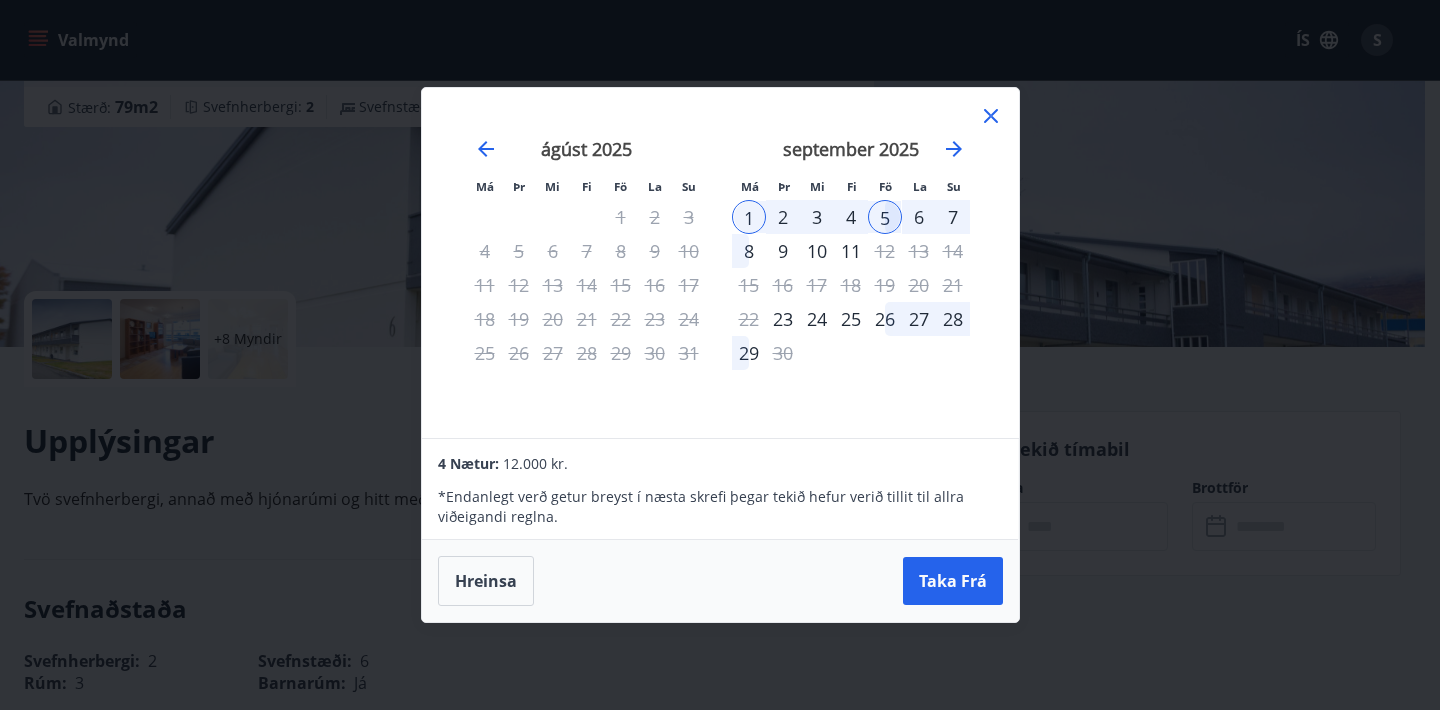 click on "31" at bounding box center (689, 353) 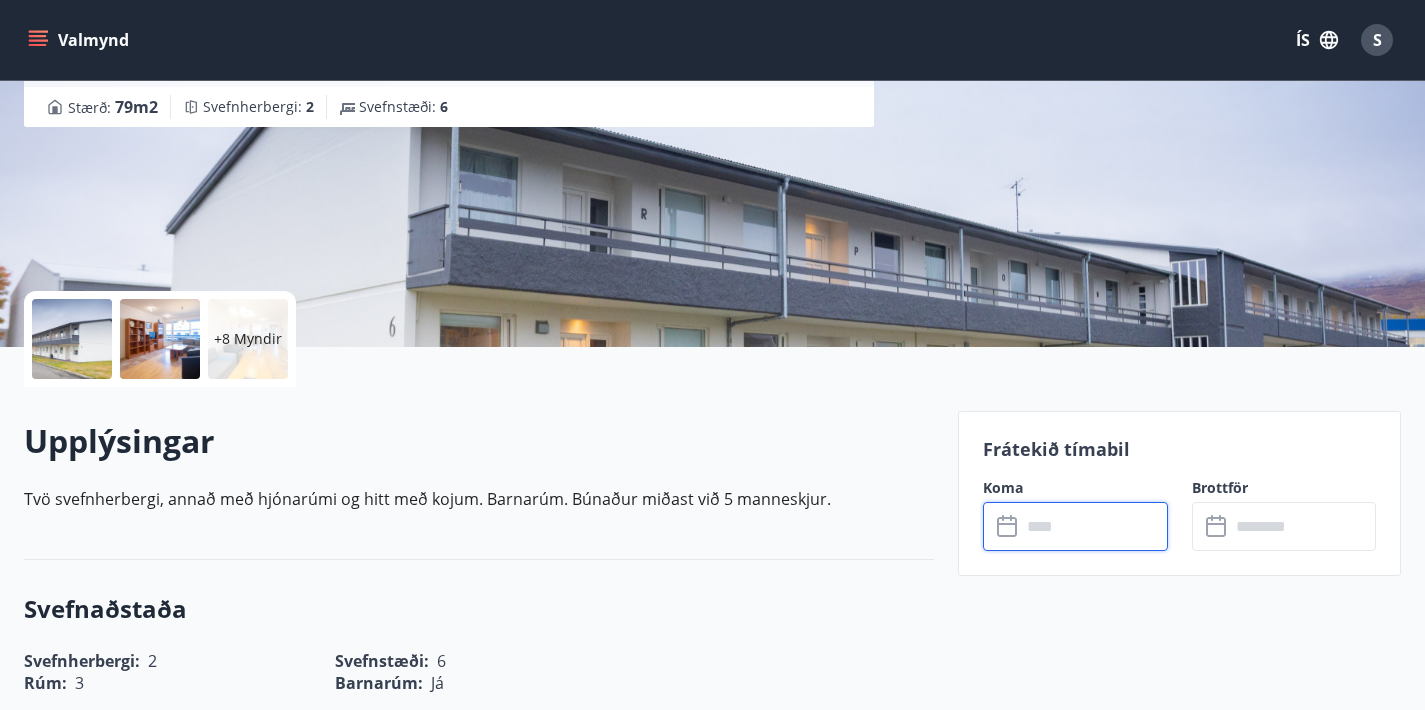 scroll, scrollTop: 0, scrollLeft: 0, axis: both 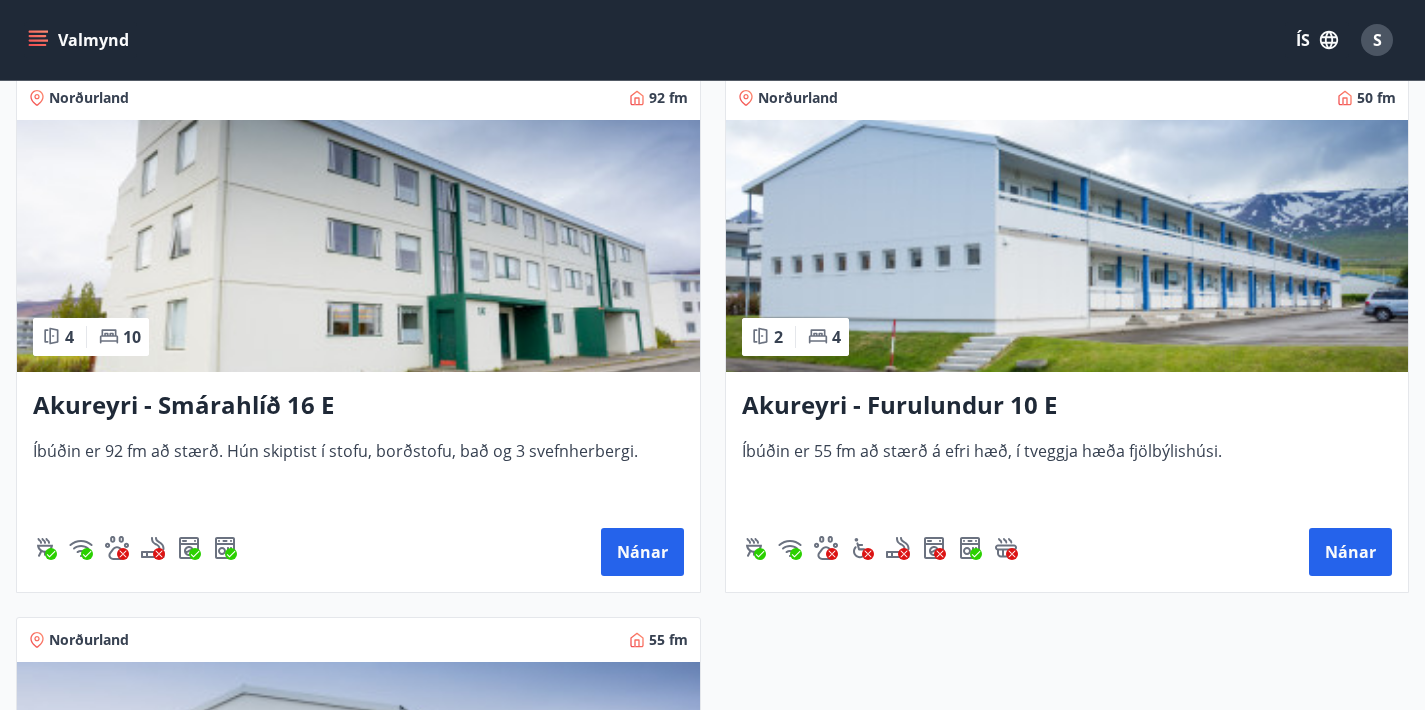 click on "Akureyri - Furulundur 10M" at bounding box center (358, 948) 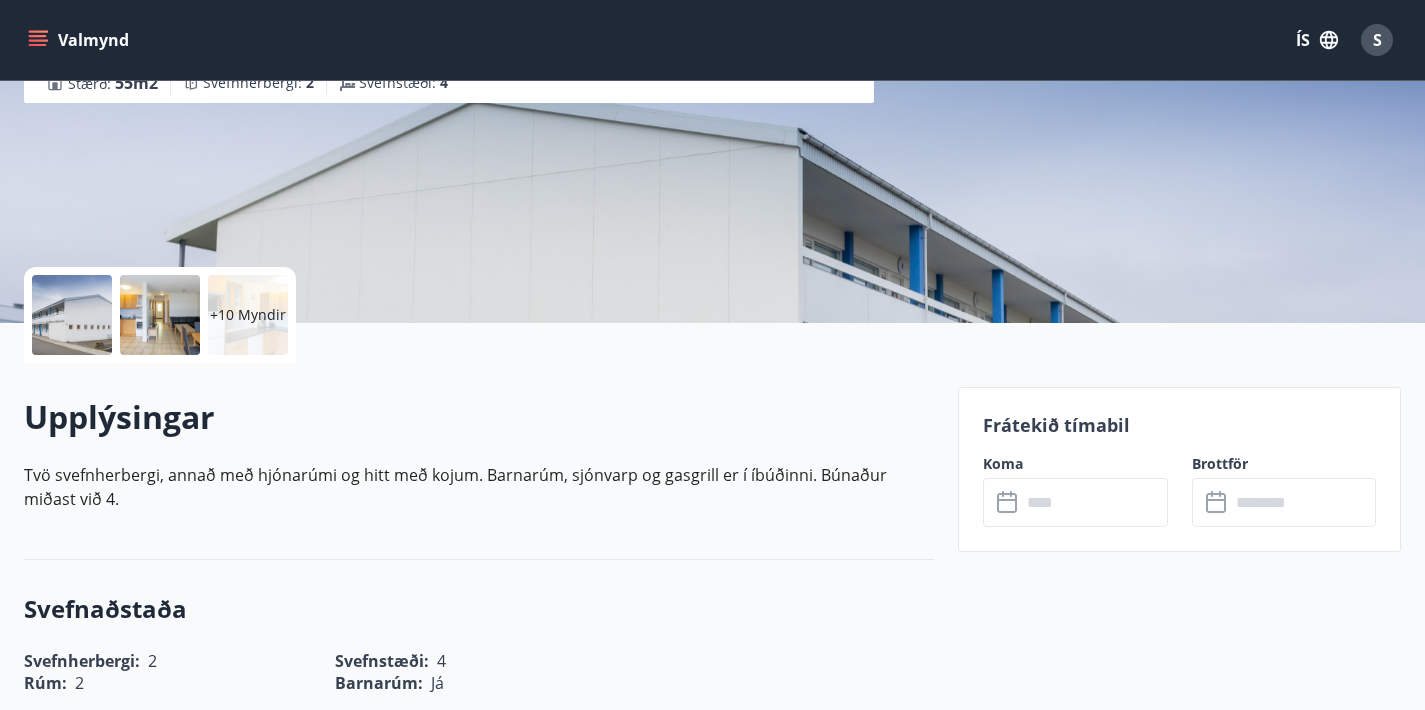 scroll, scrollTop: 286, scrollLeft: 0, axis: vertical 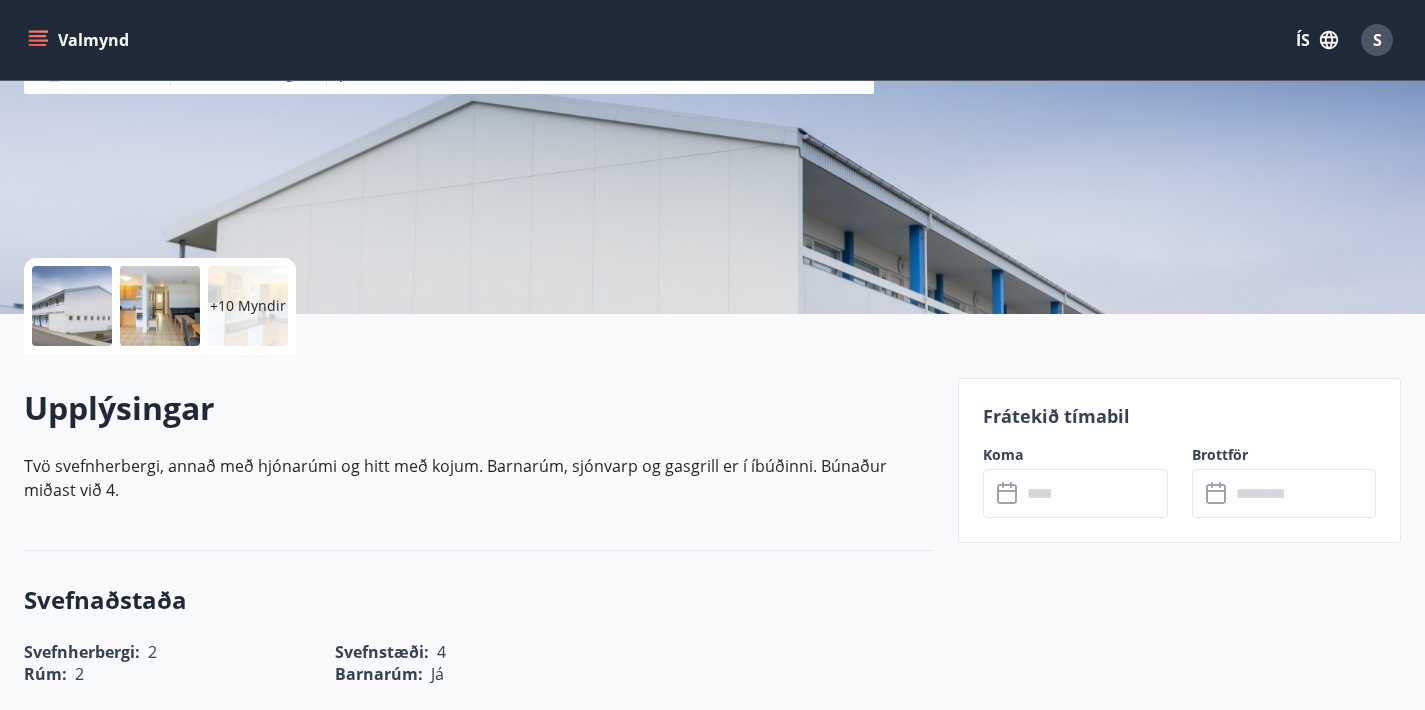 click at bounding box center [1094, 493] 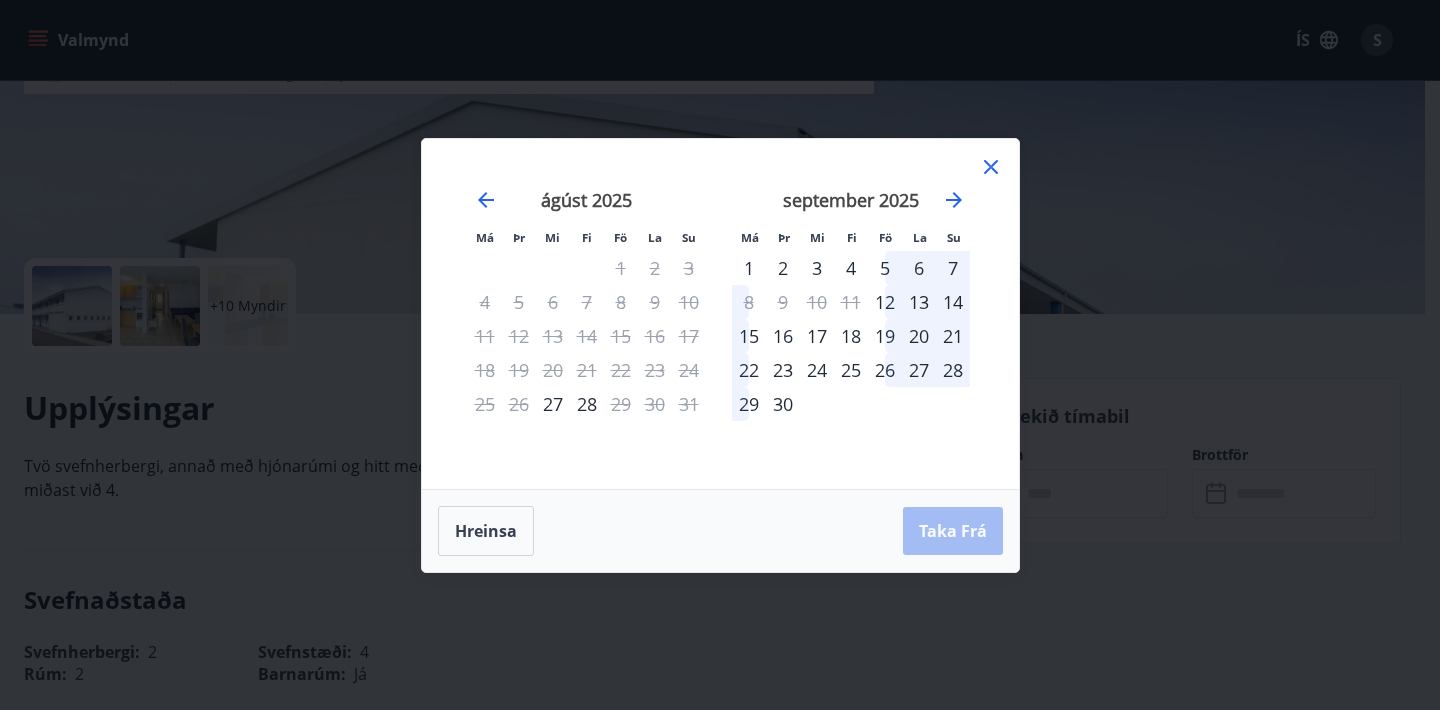click 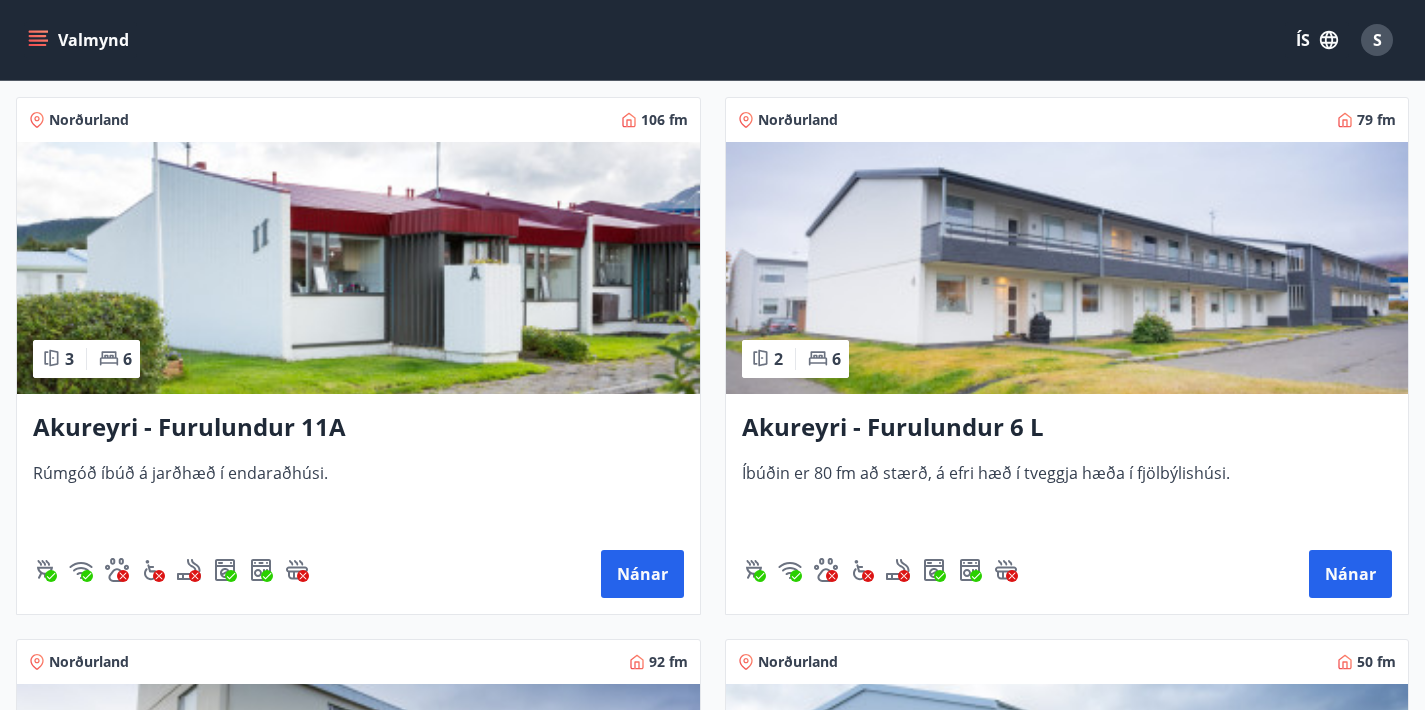 scroll, scrollTop: 939, scrollLeft: 0, axis: vertical 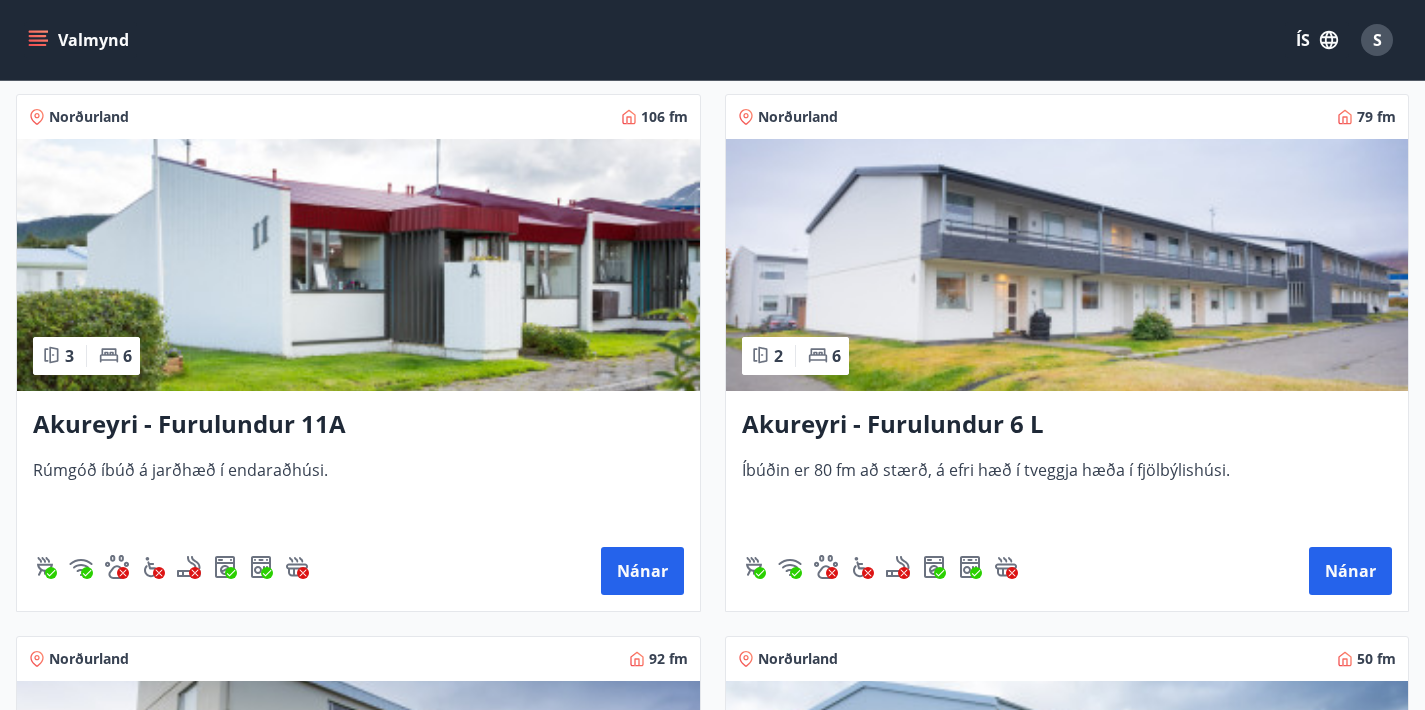click at bounding box center [1067, 807] 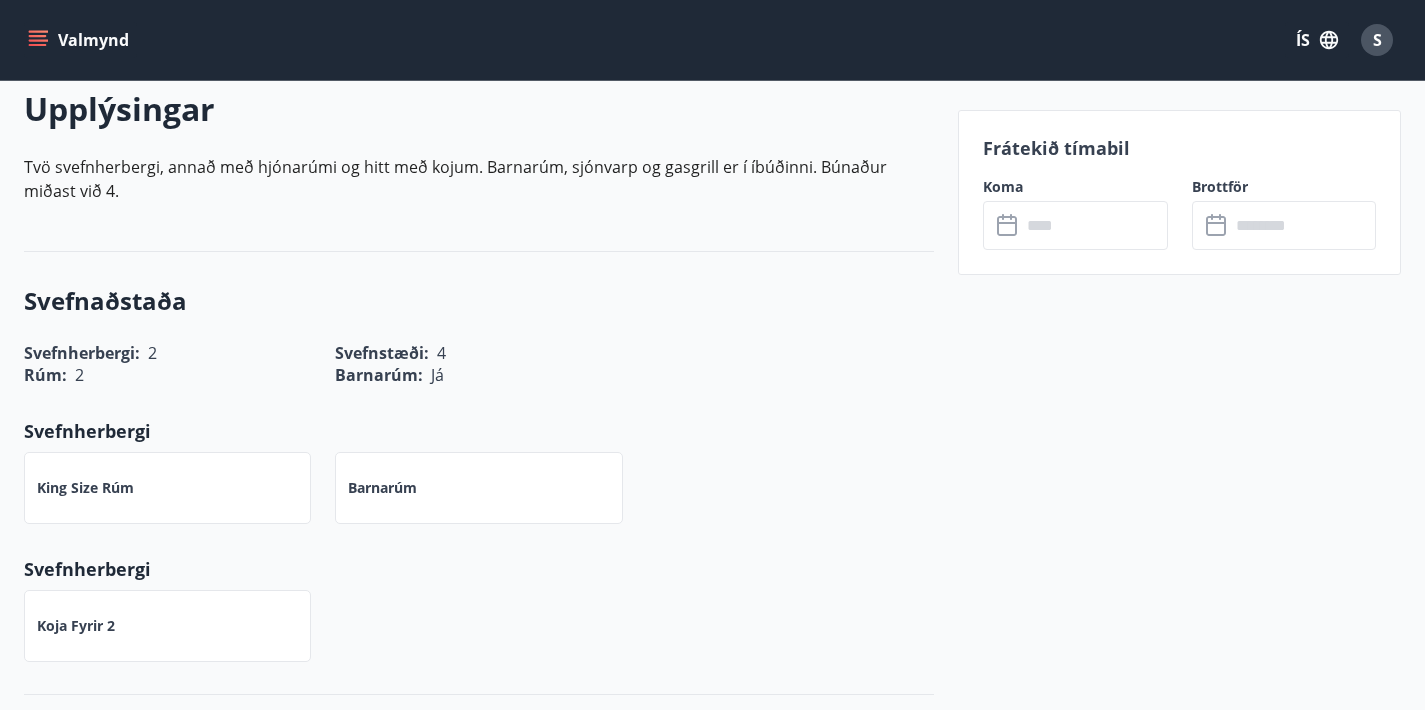 scroll, scrollTop: 580, scrollLeft: 0, axis: vertical 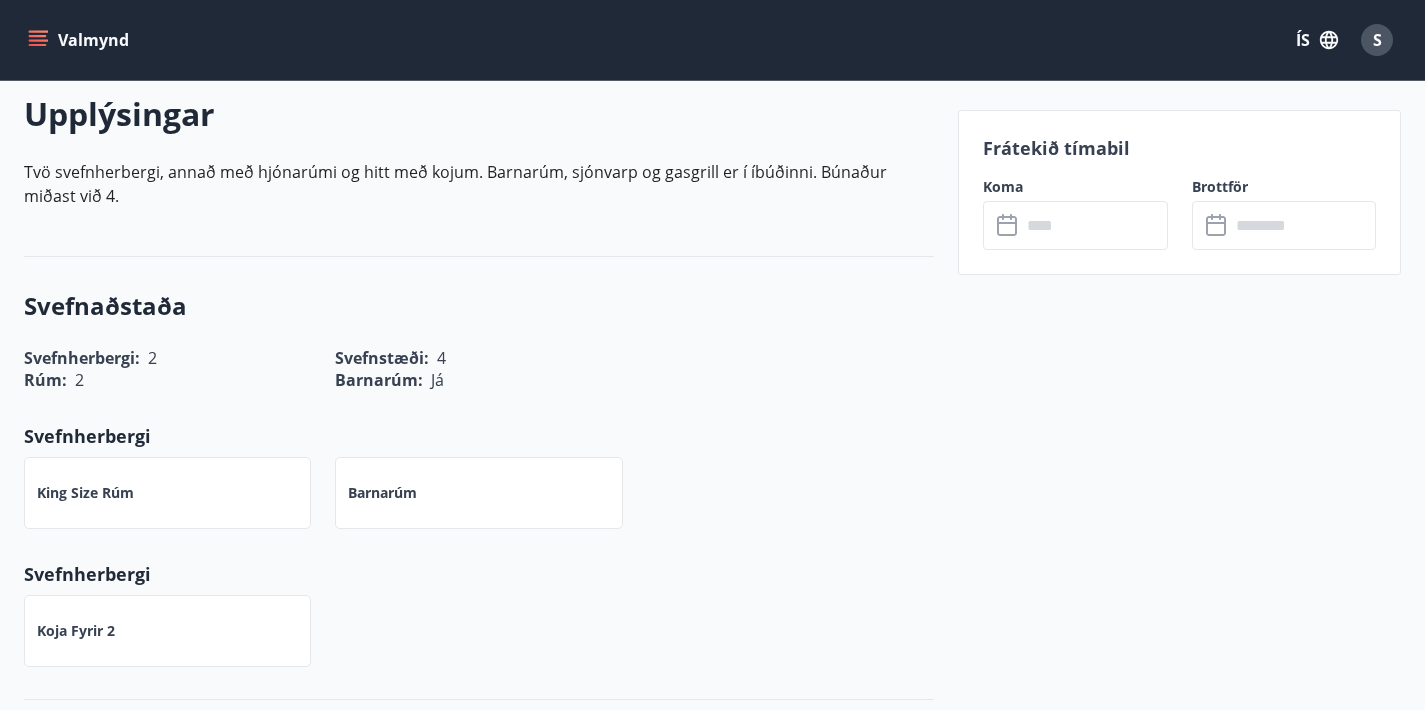 click at bounding box center (1094, 225) 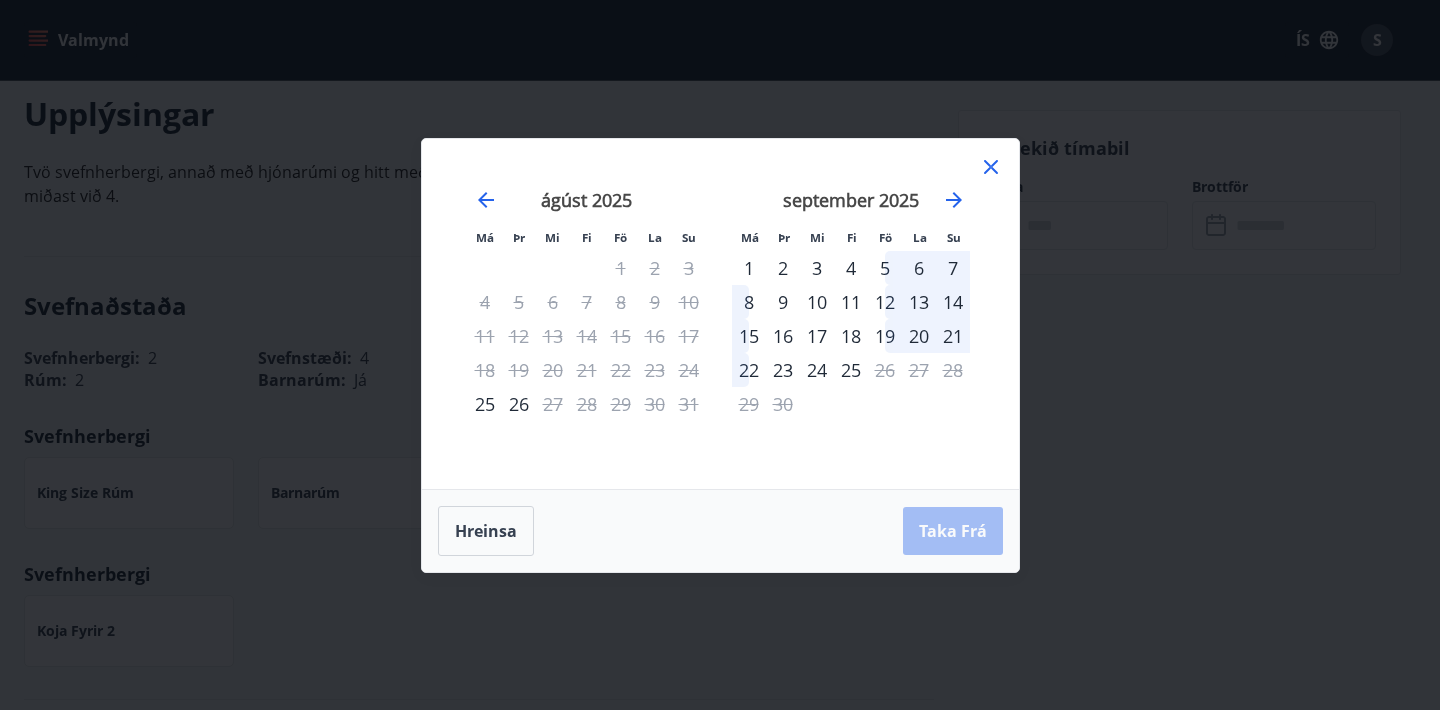 click 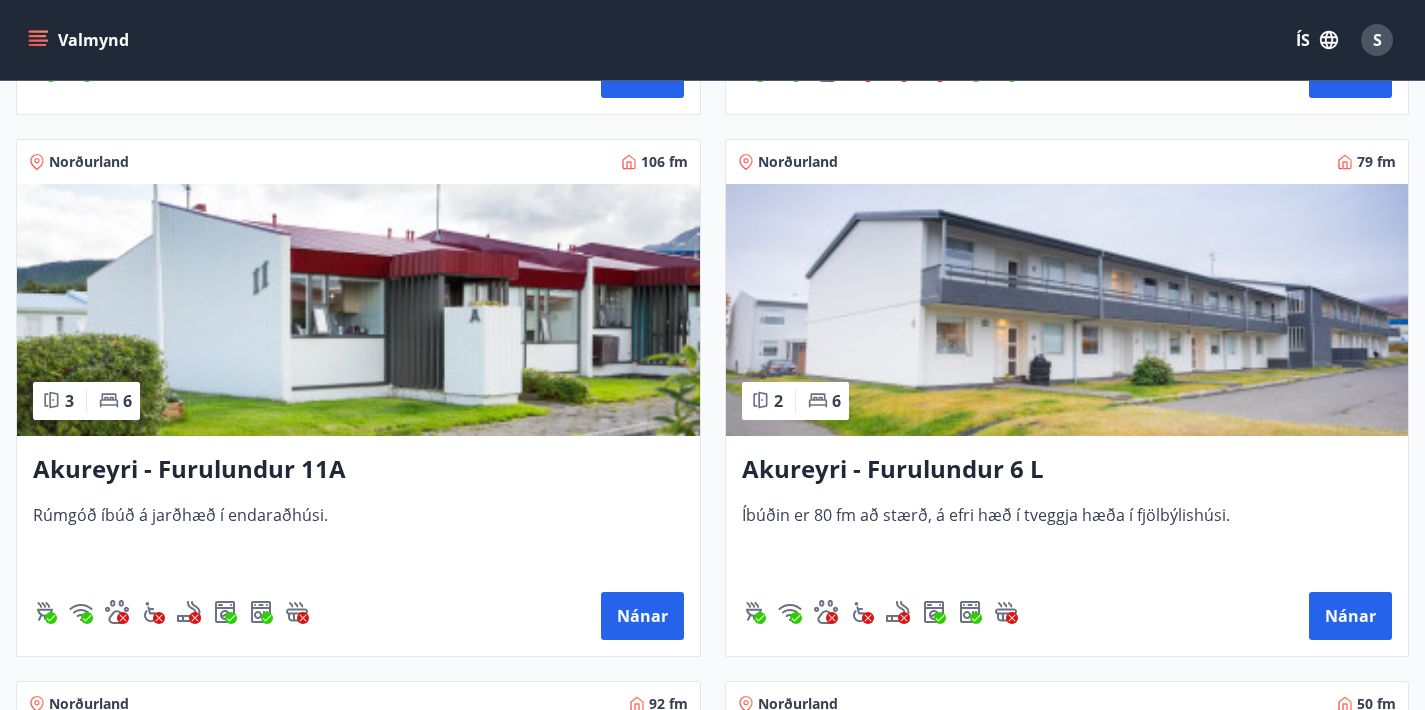 scroll, scrollTop: 864, scrollLeft: 0, axis: vertical 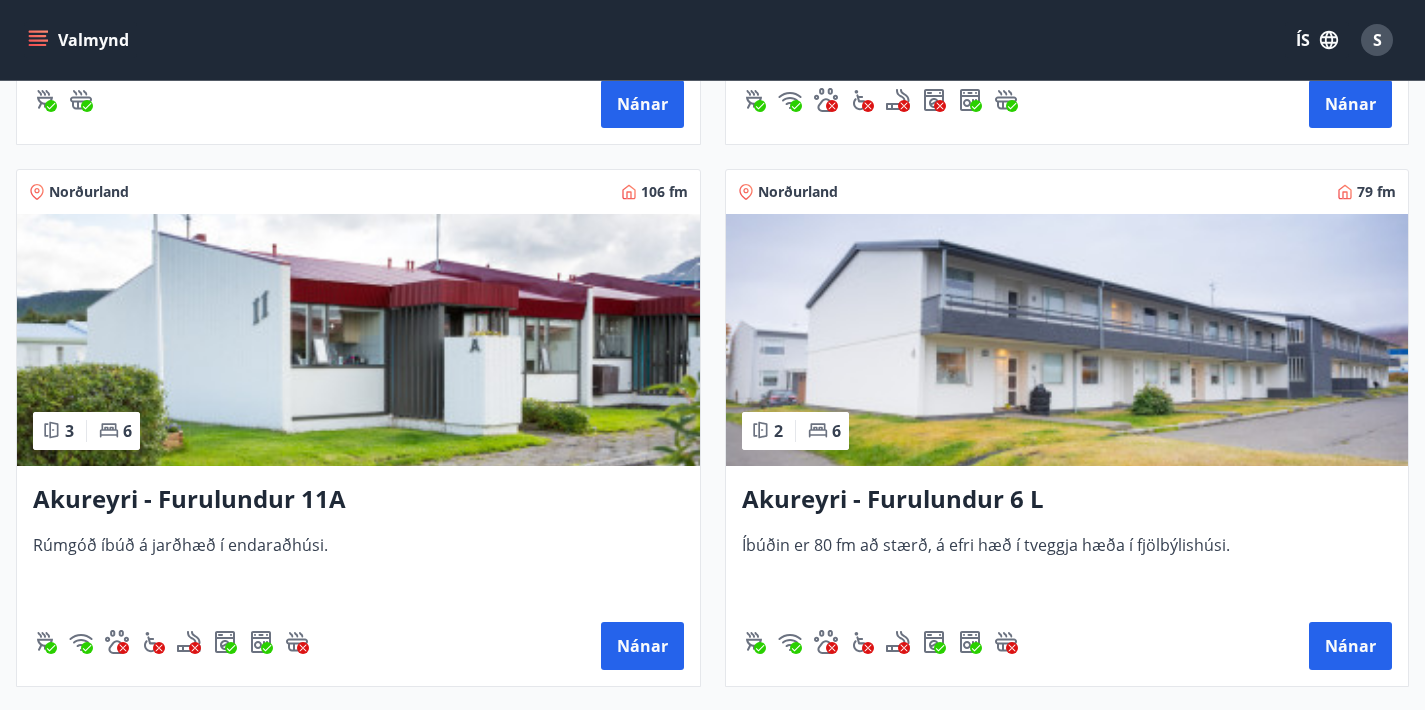 click at bounding box center (358, 882) 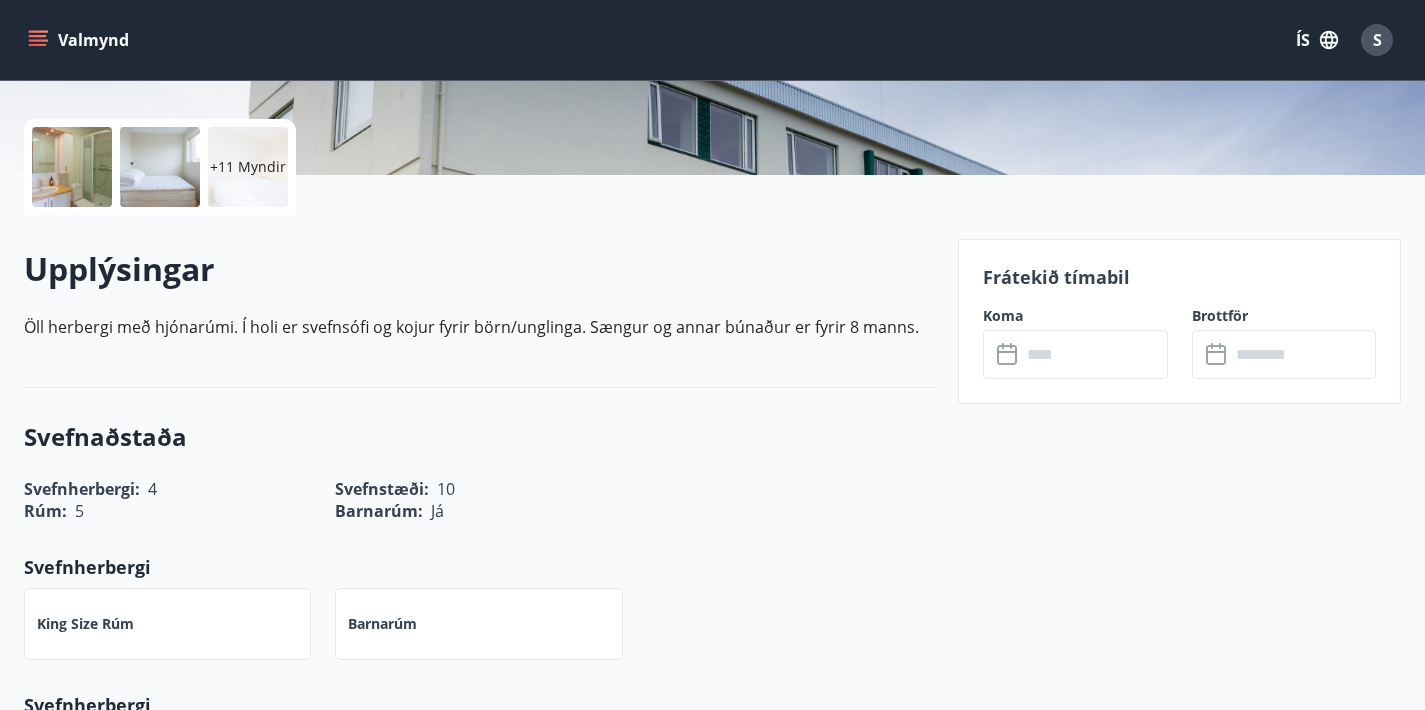 scroll, scrollTop: 548, scrollLeft: 0, axis: vertical 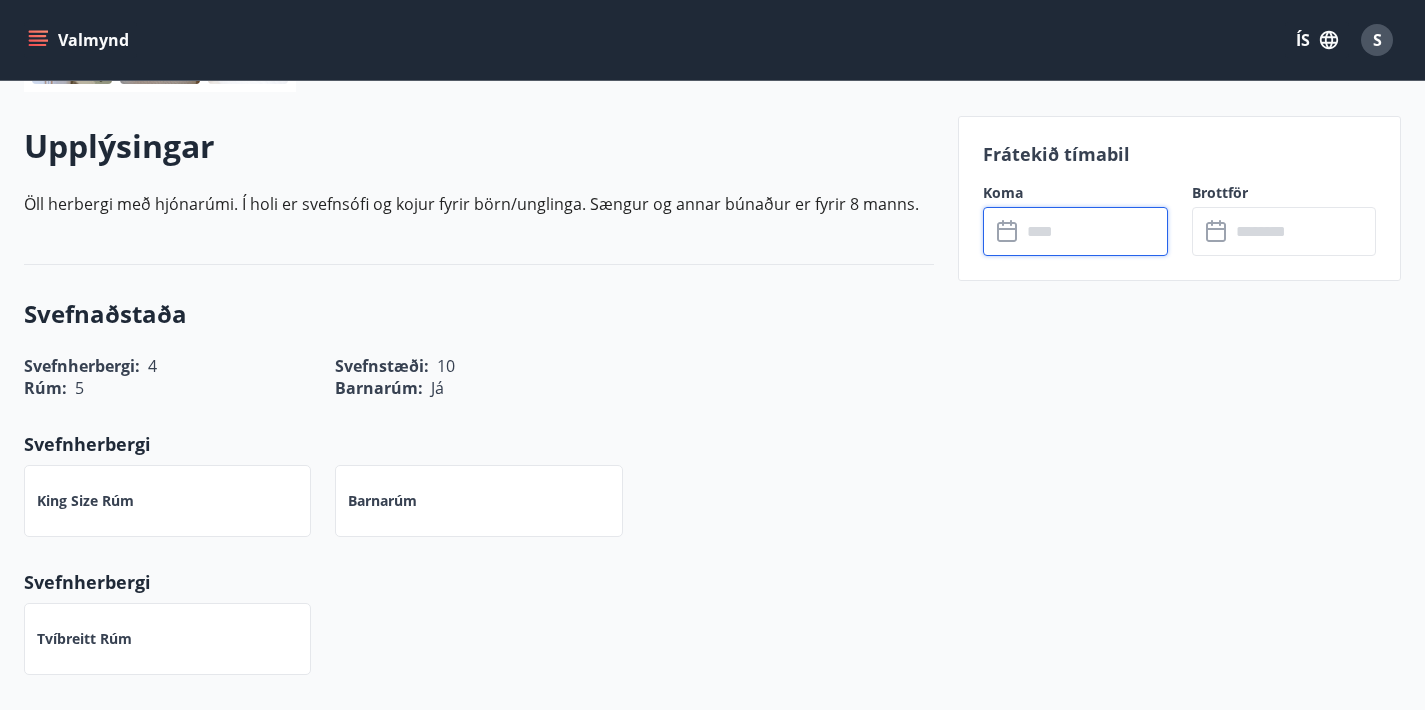 click at bounding box center [1094, 231] 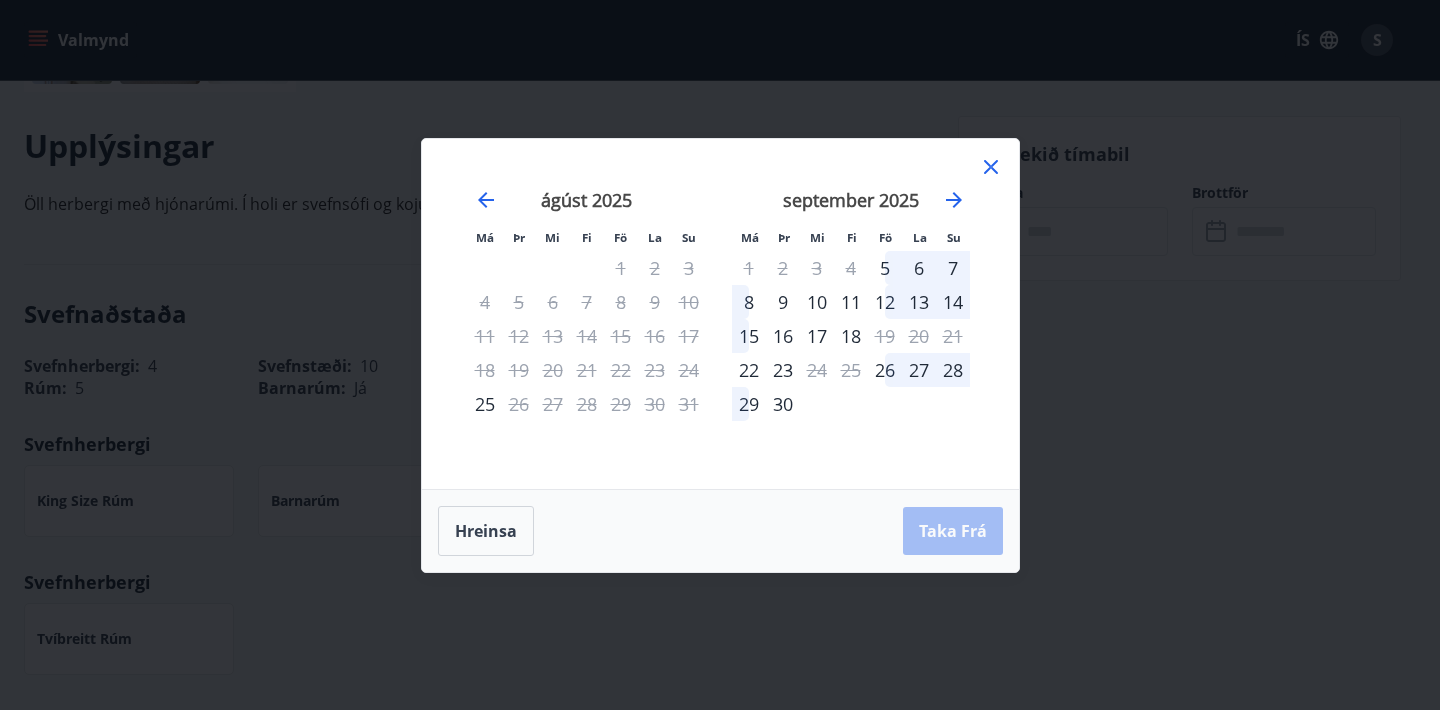 click 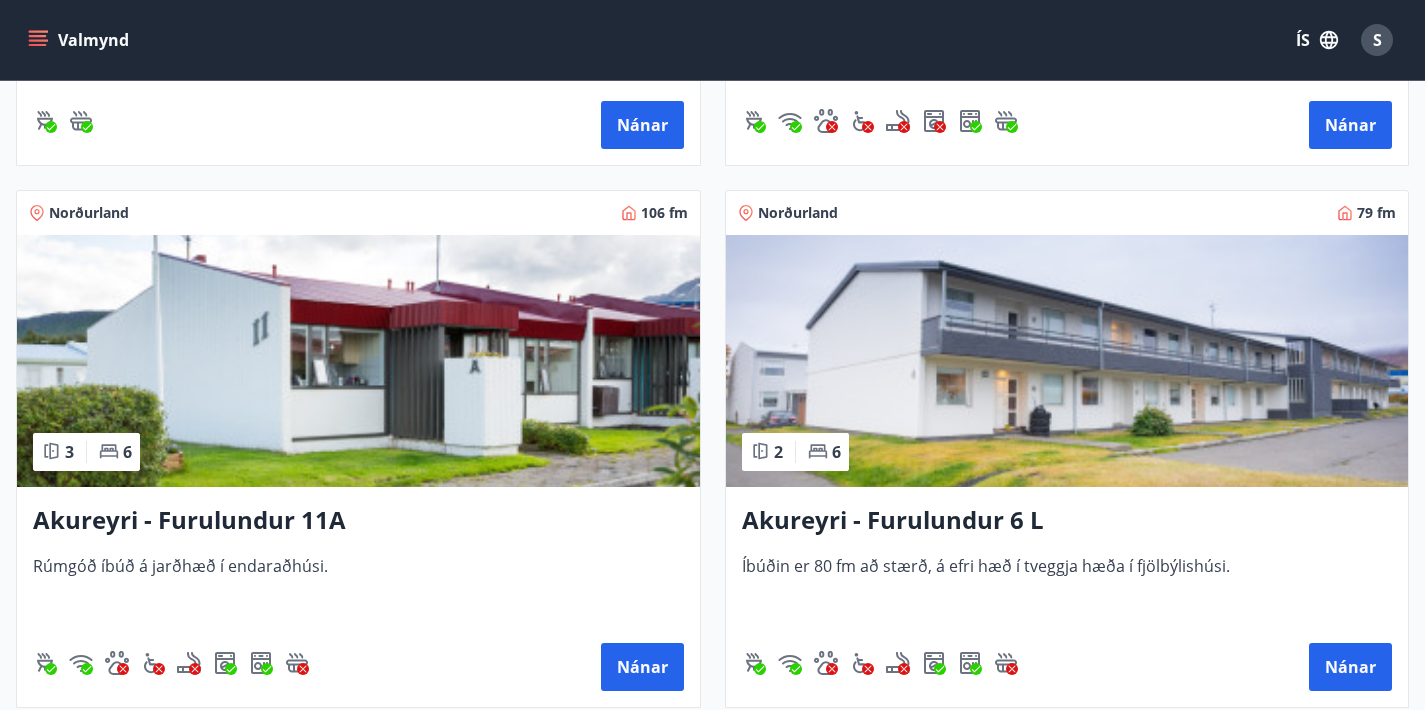 scroll, scrollTop: 844, scrollLeft: 0, axis: vertical 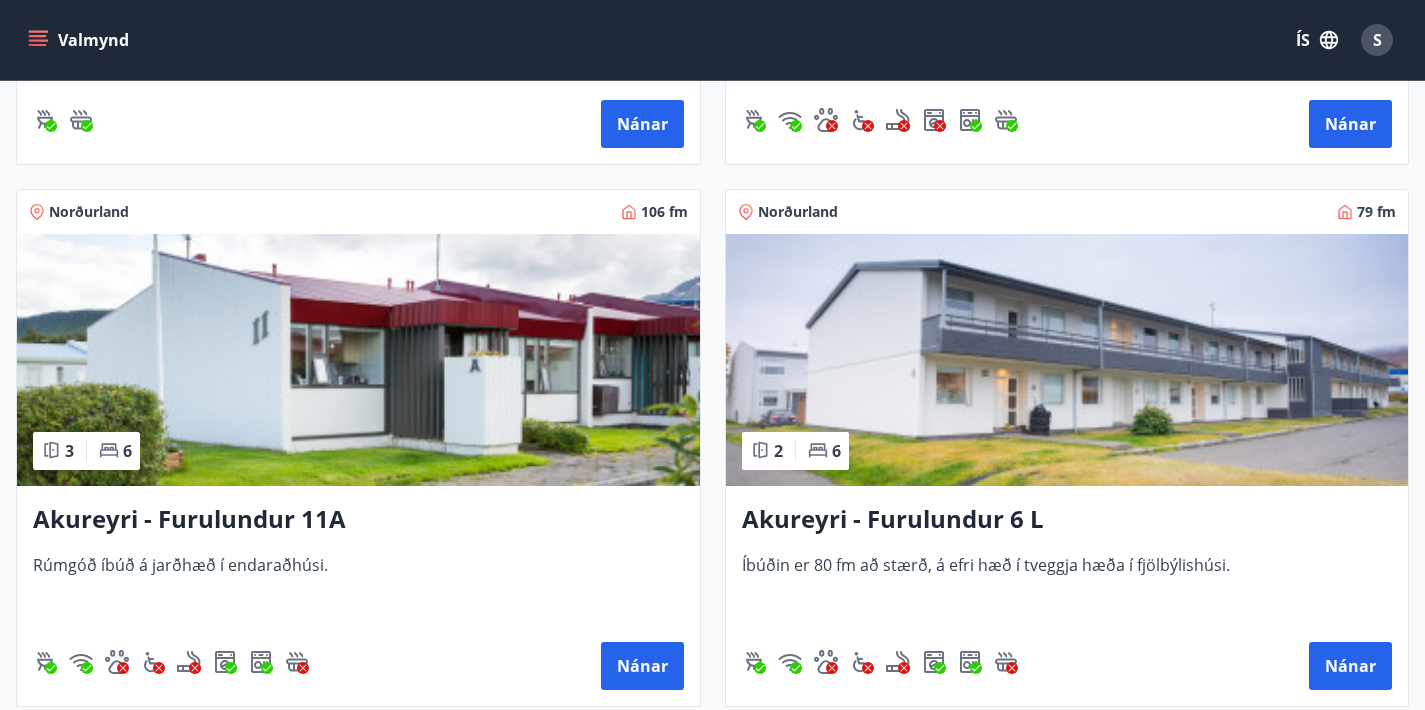 click at bounding box center [1067, 360] 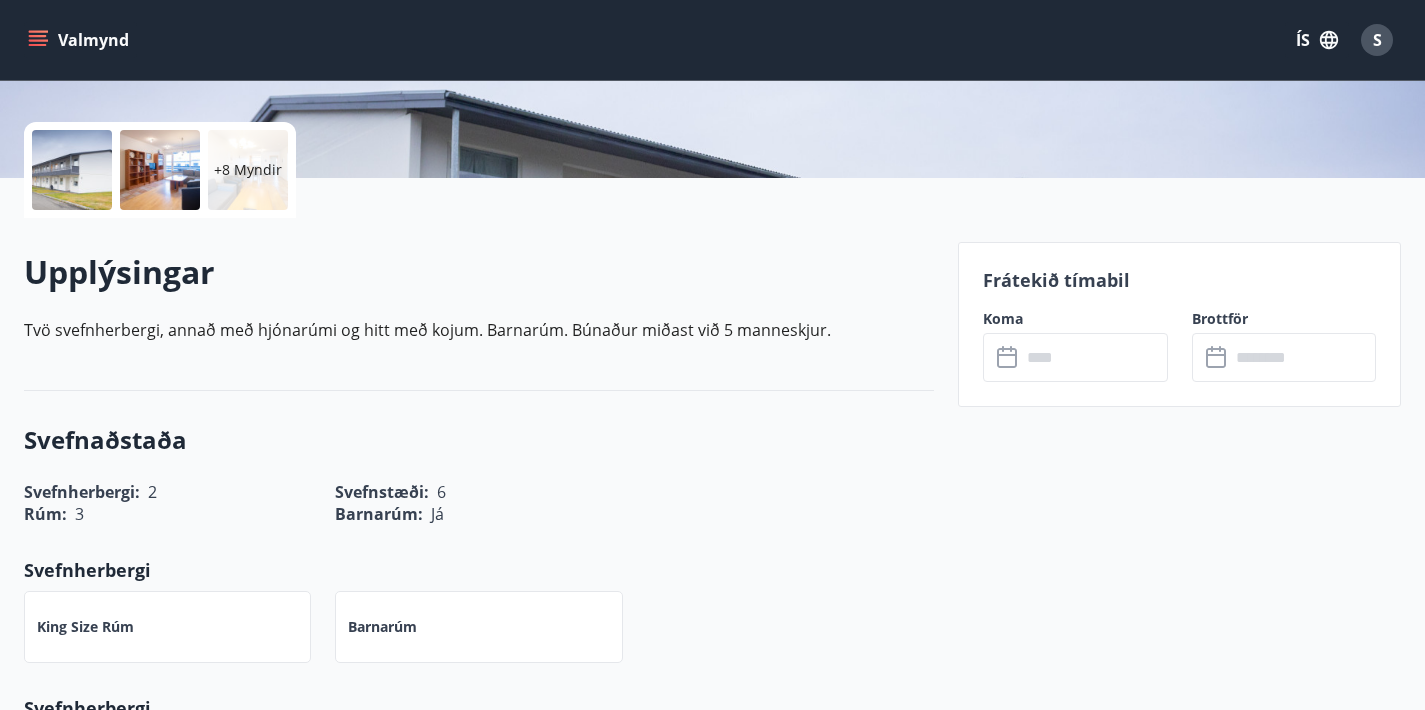 scroll, scrollTop: 468, scrollLeft: 0, axis: vertical 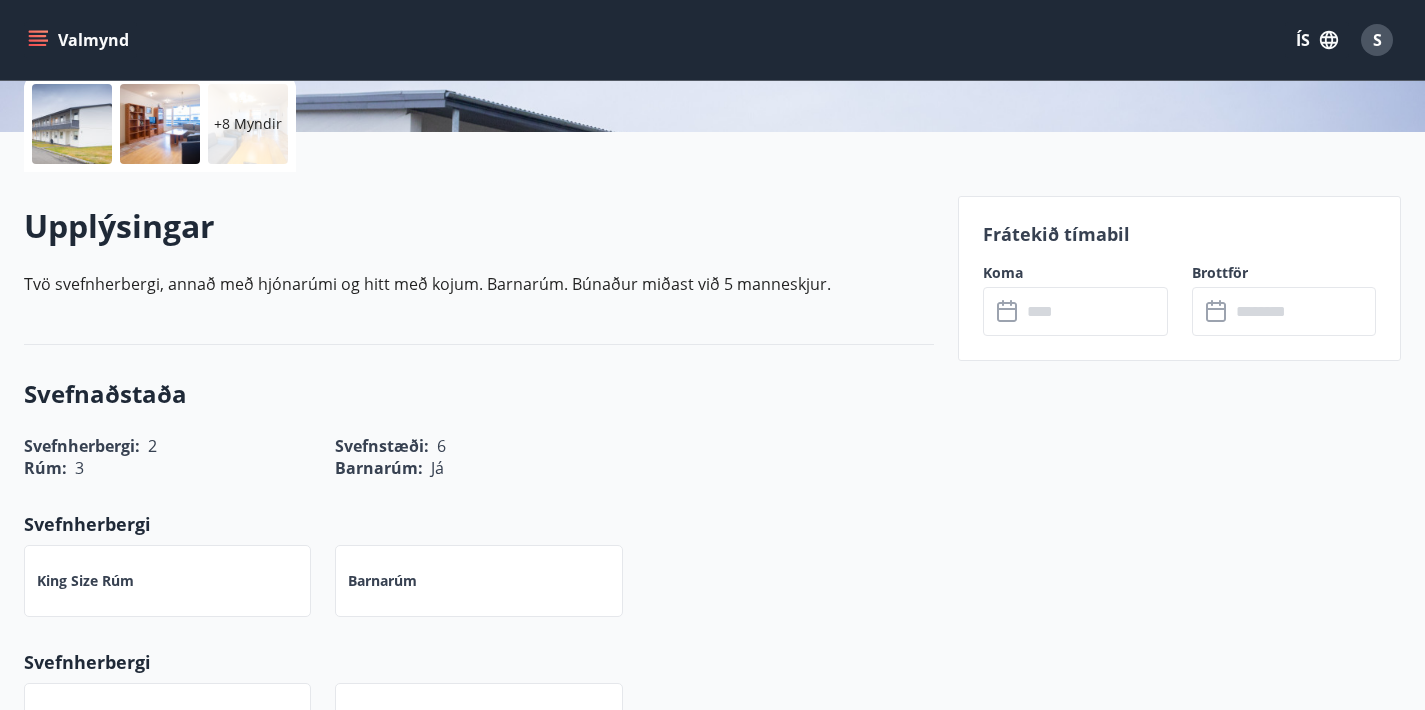 click at bounding box center [1094, 311] 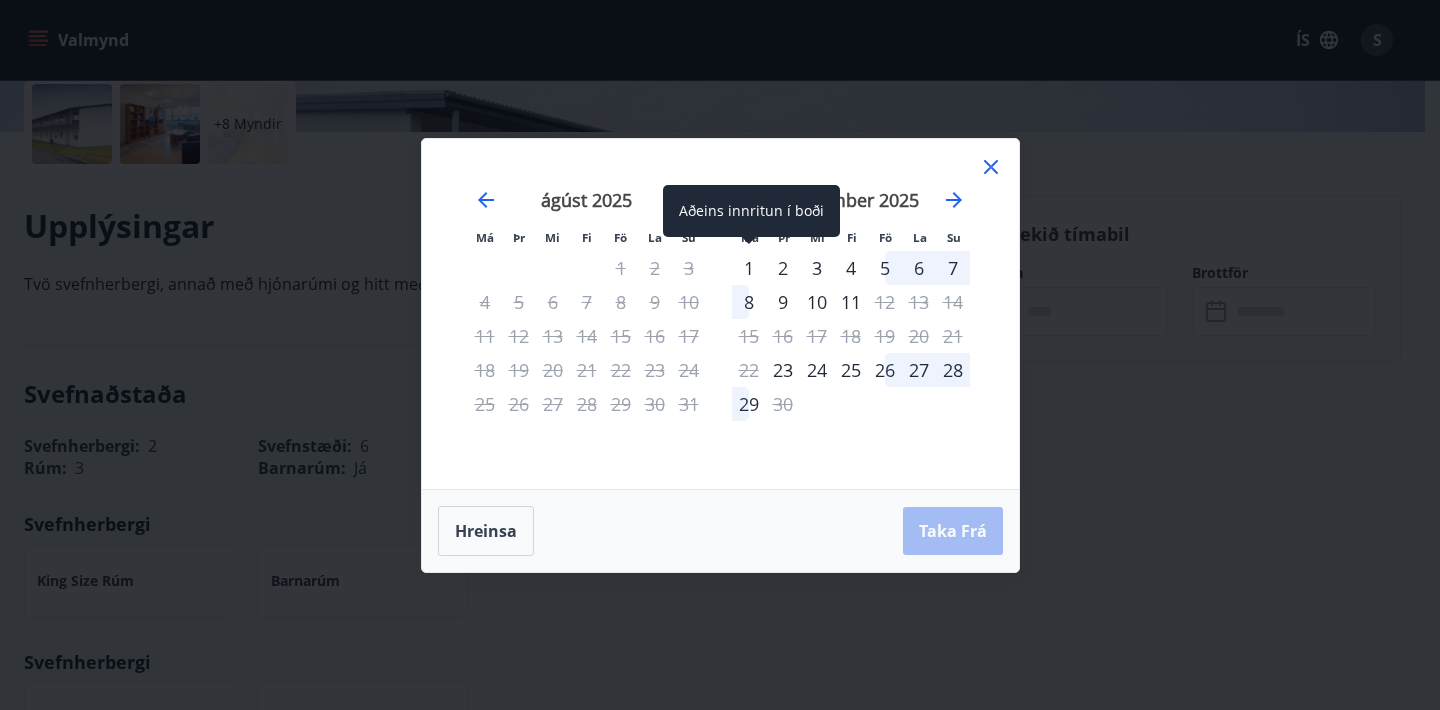 click on "1" at bounding box center (749, 268) 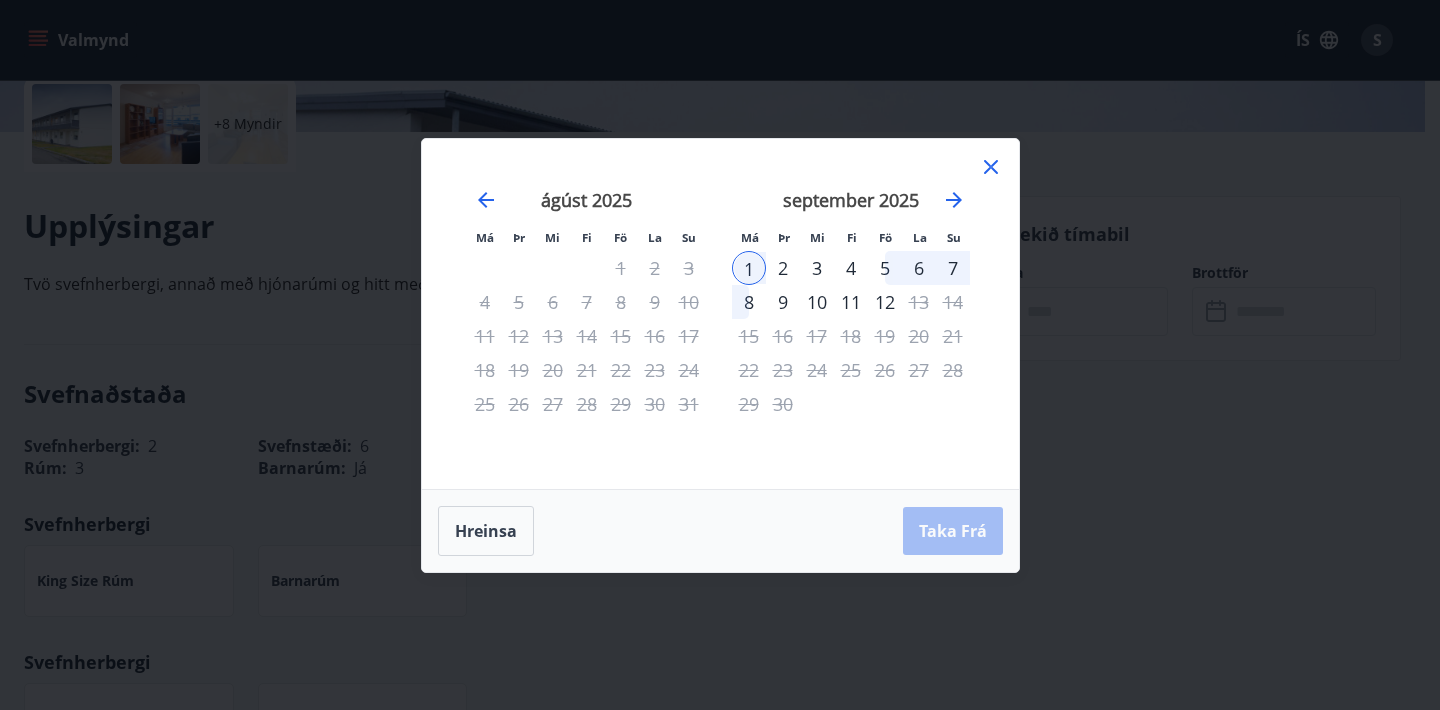 click on "5" at bounding box center (885, 268) 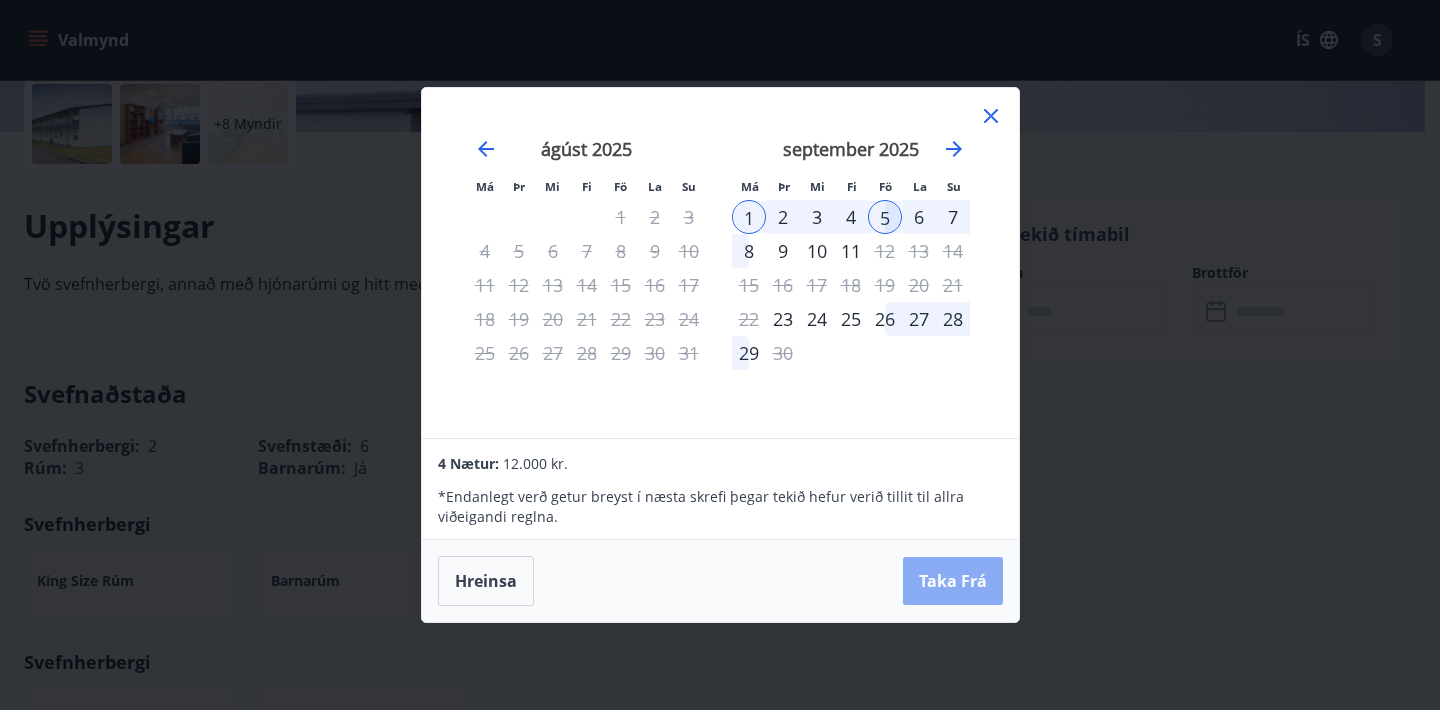 click on "Taka Frá" at bounding box center (953, 581) 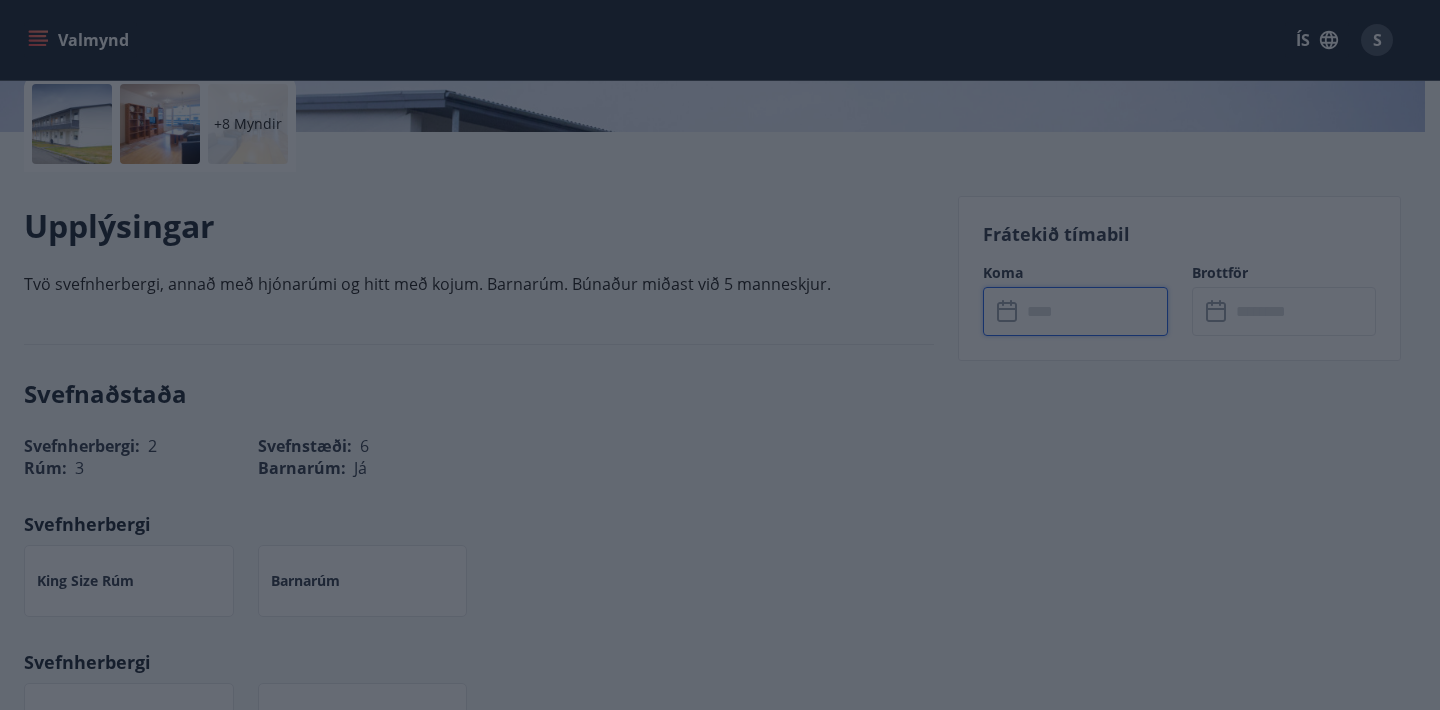 type on "******" 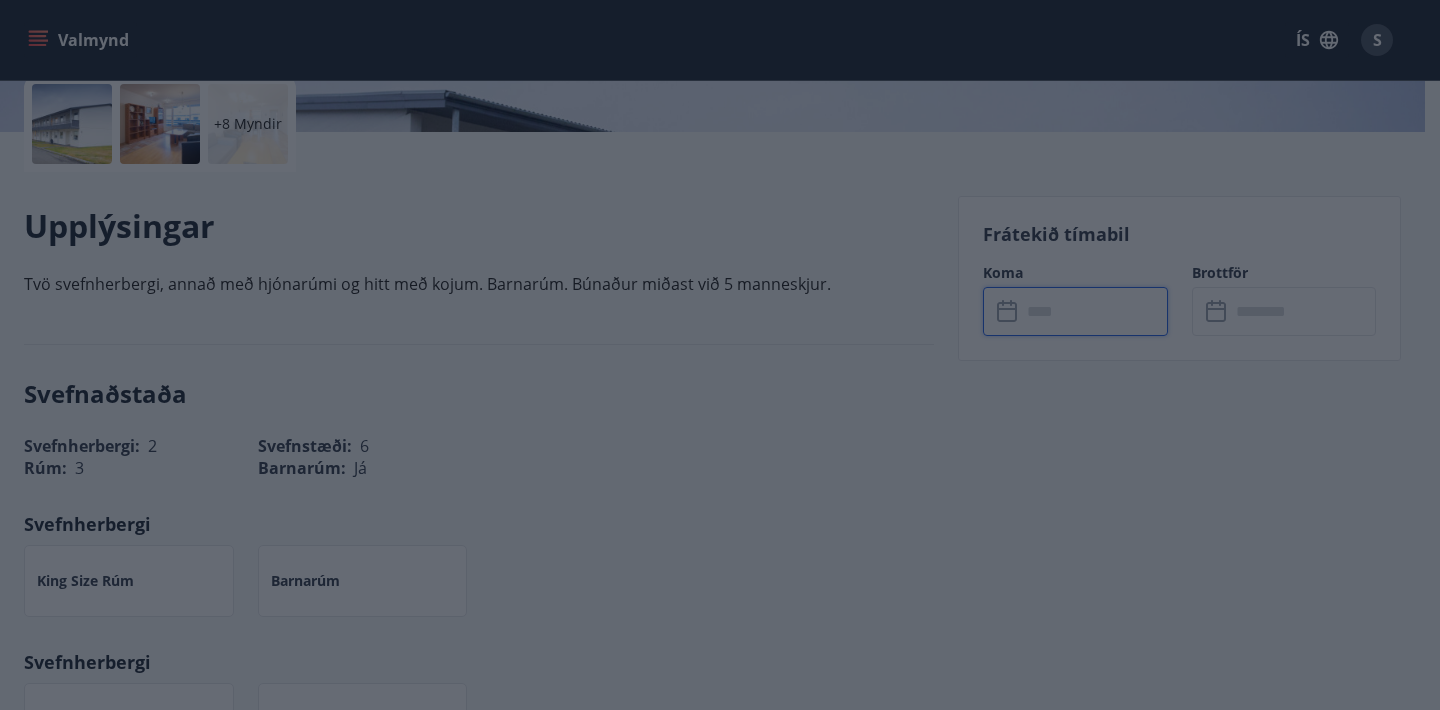 type on "******" 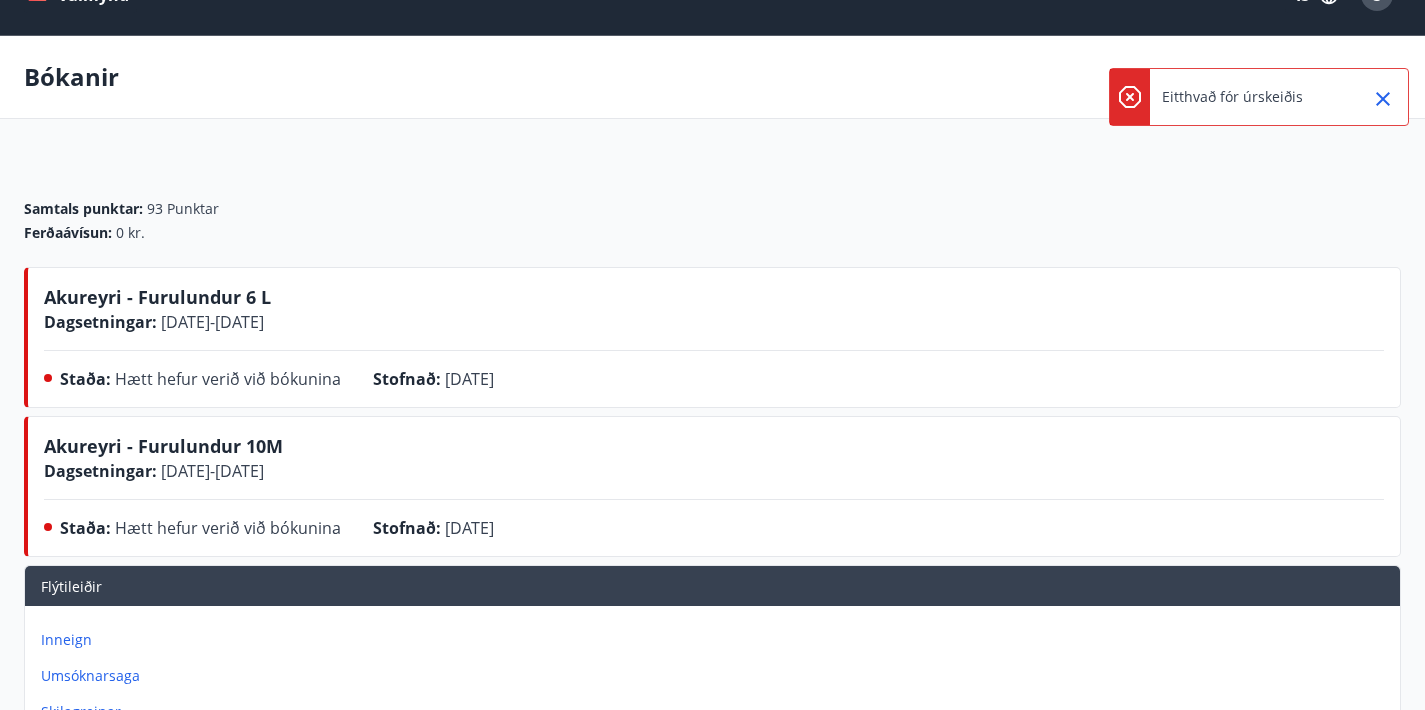 scroll, scrollTop: 0, scrollLeft: 0, axis: both 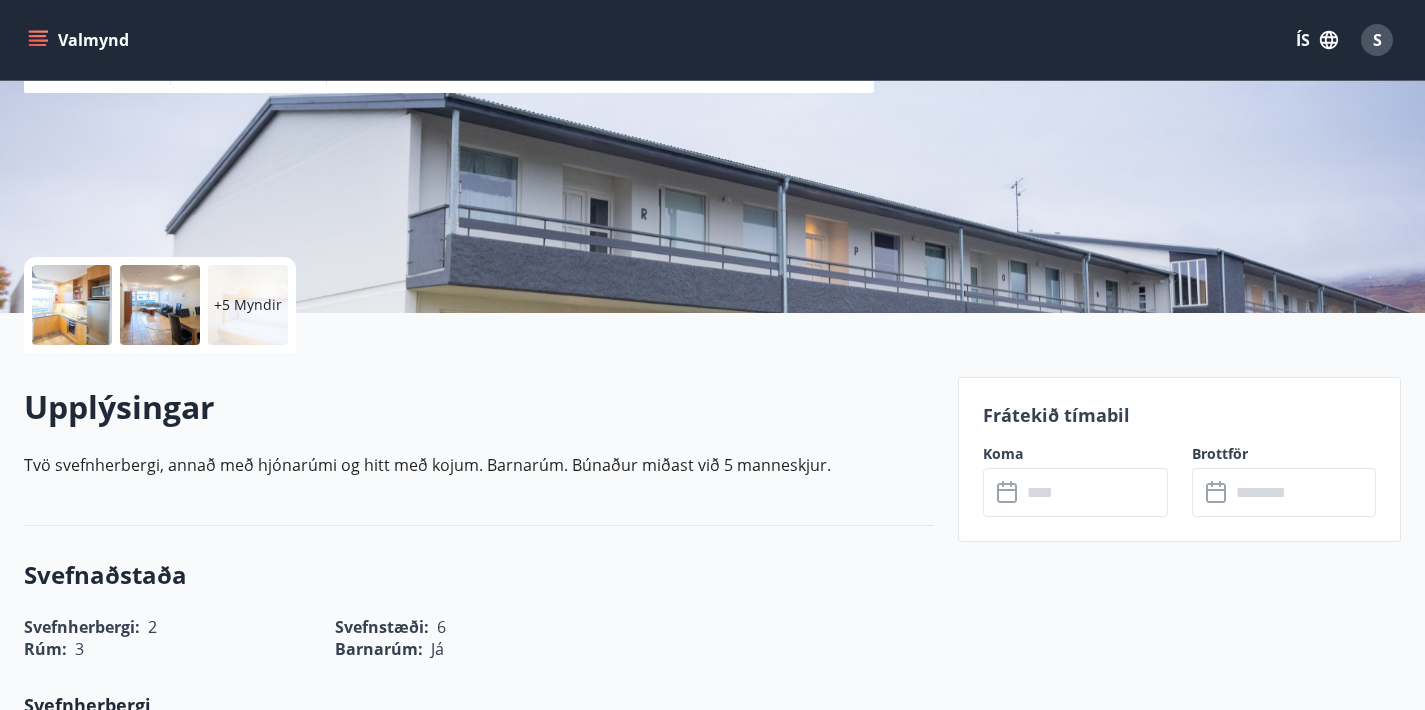 click at bounding box center [1094, 492] 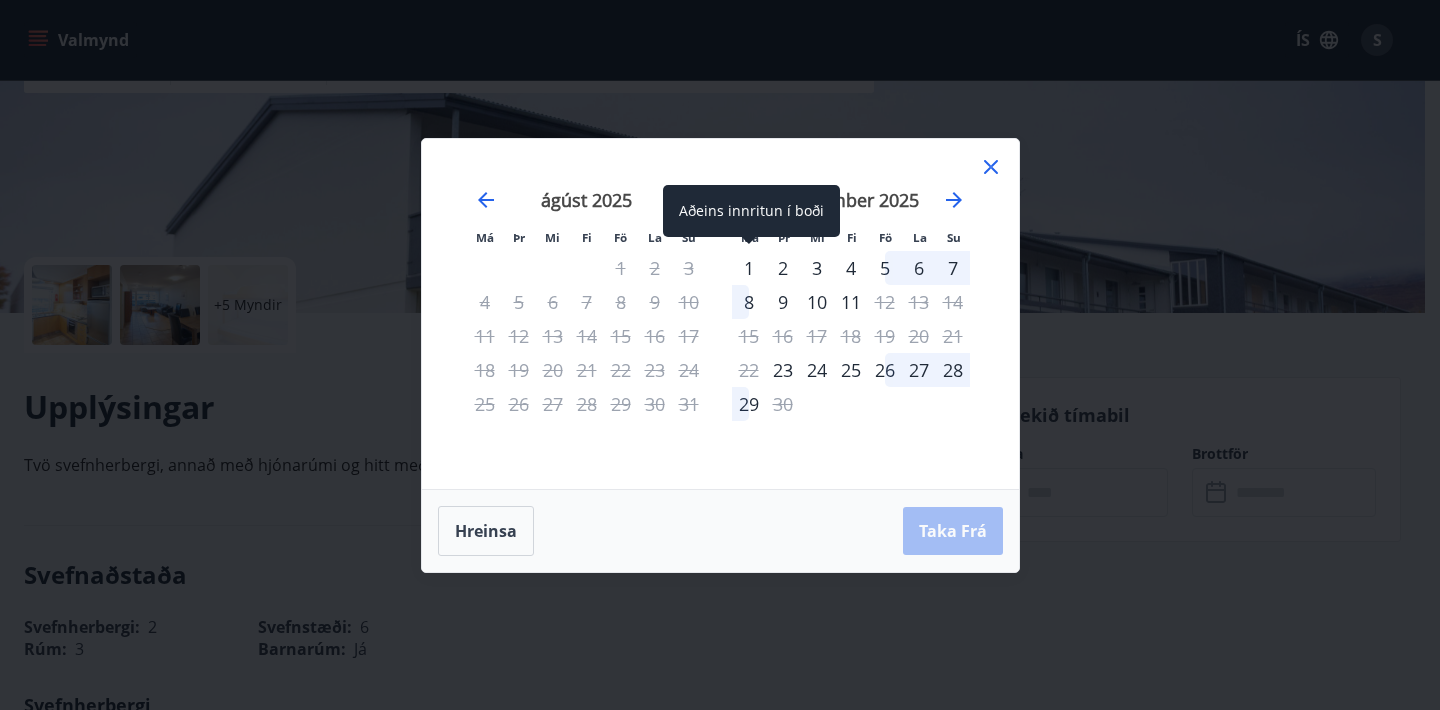 click on "1" at bounding box center (749, 268) 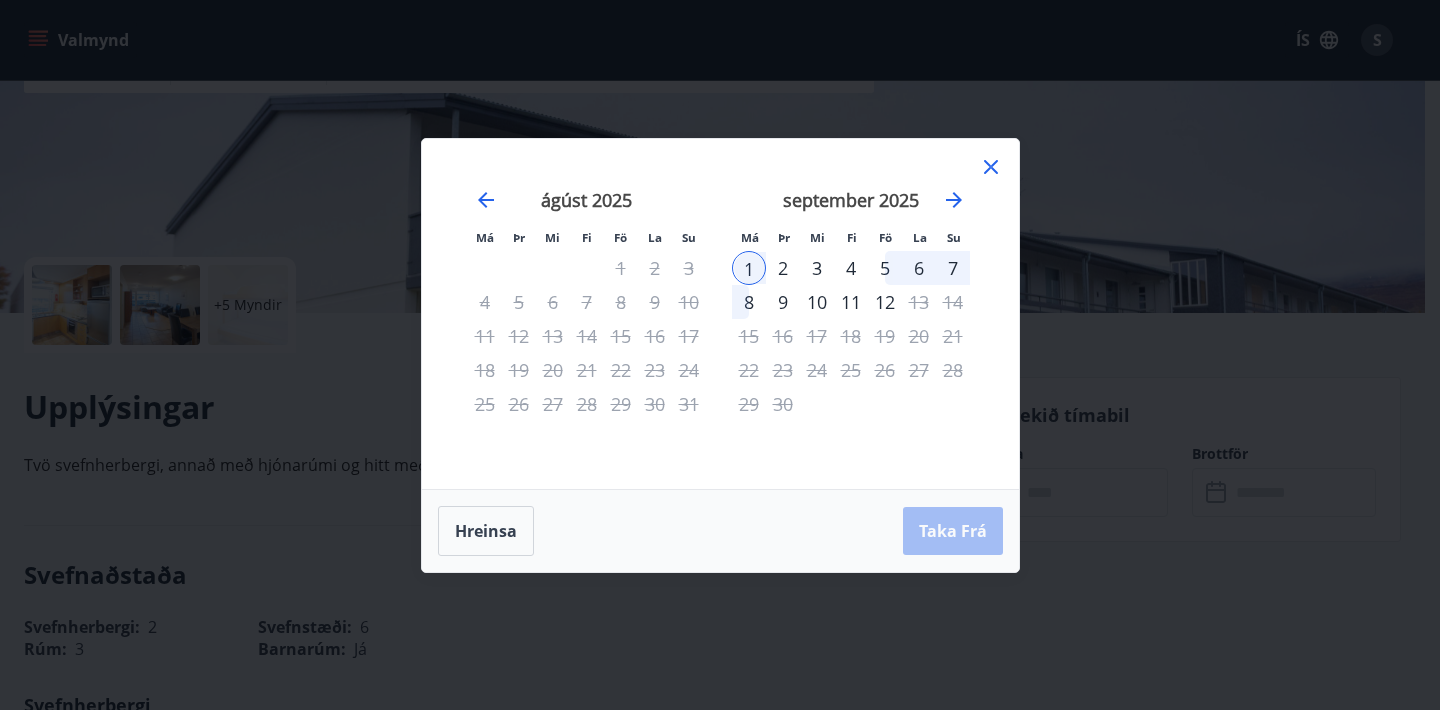 click on "5" at bounding box center [885, 268] 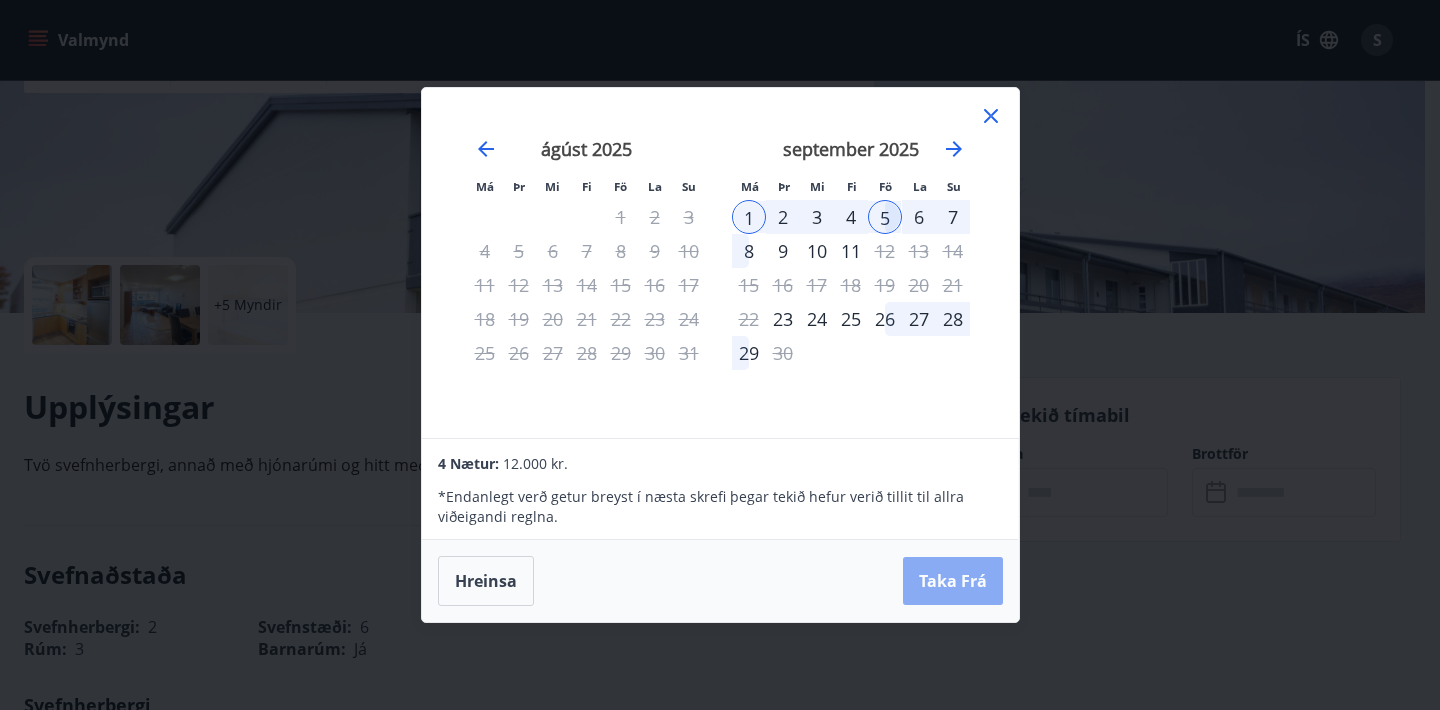 click on "Taka Frá" at bounding box center (953, 581) 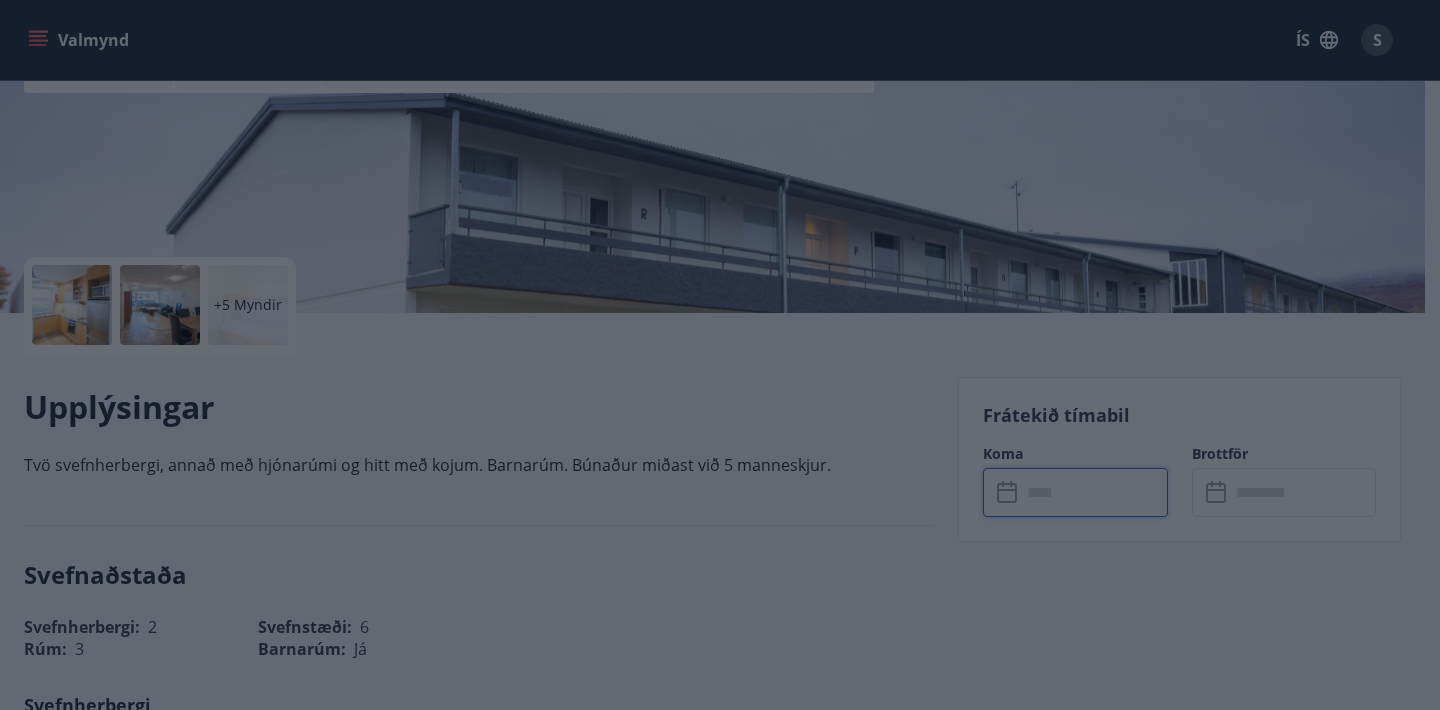 type on "******" 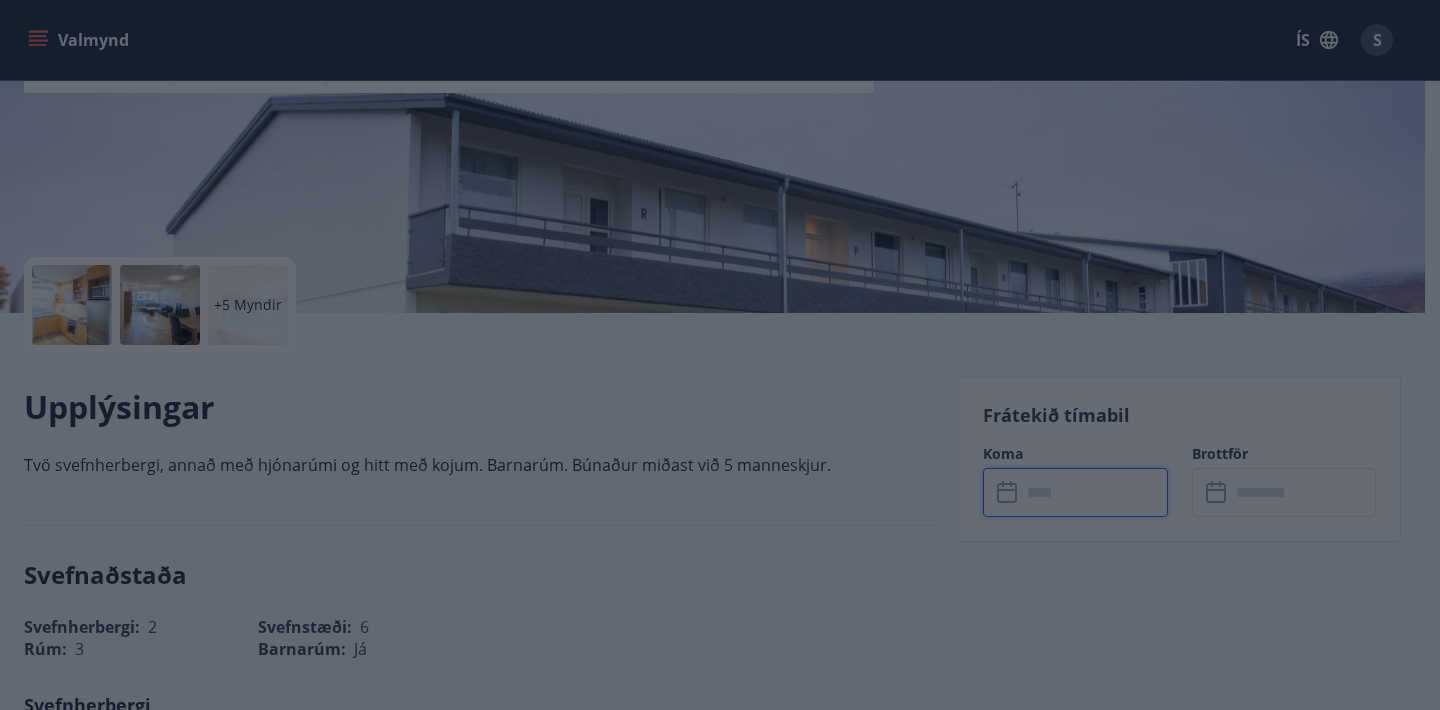 type on "******" 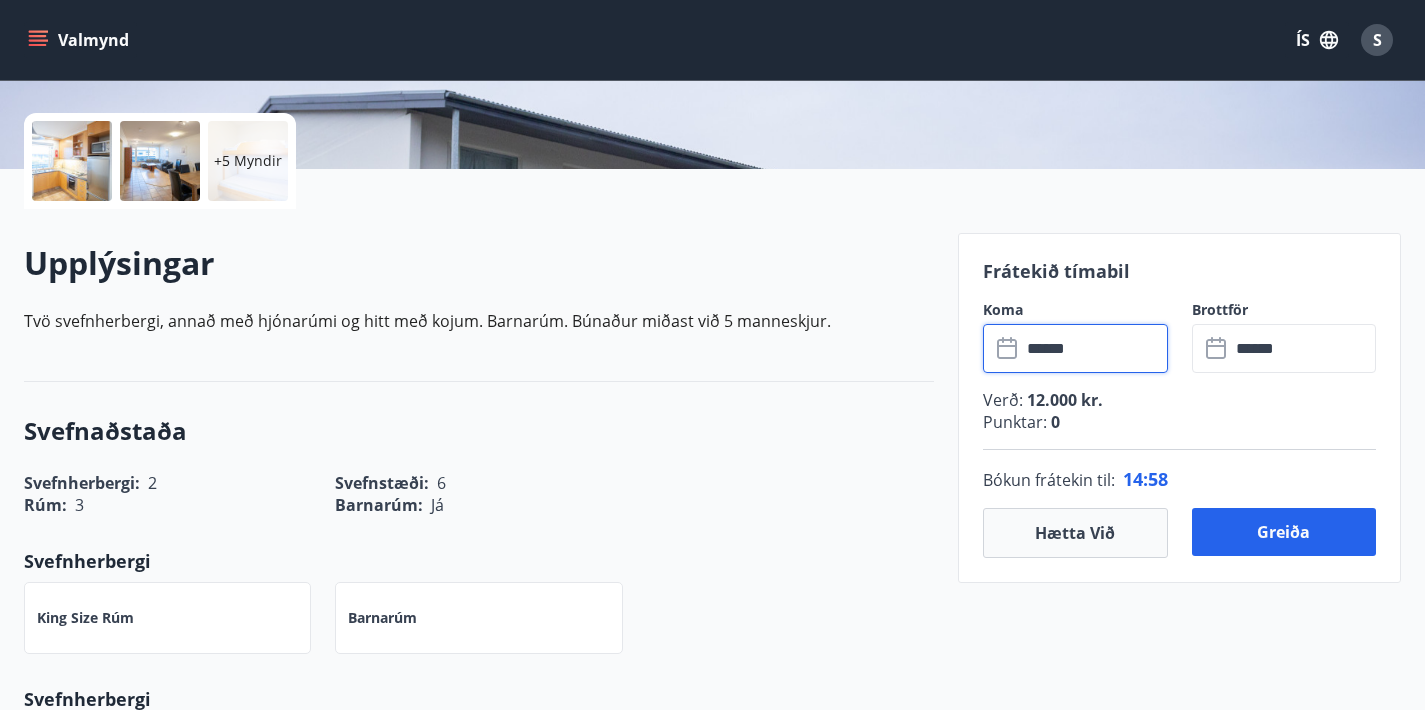 scroll, scrollTop: 433, scrollLeft: 0, axis: vertical 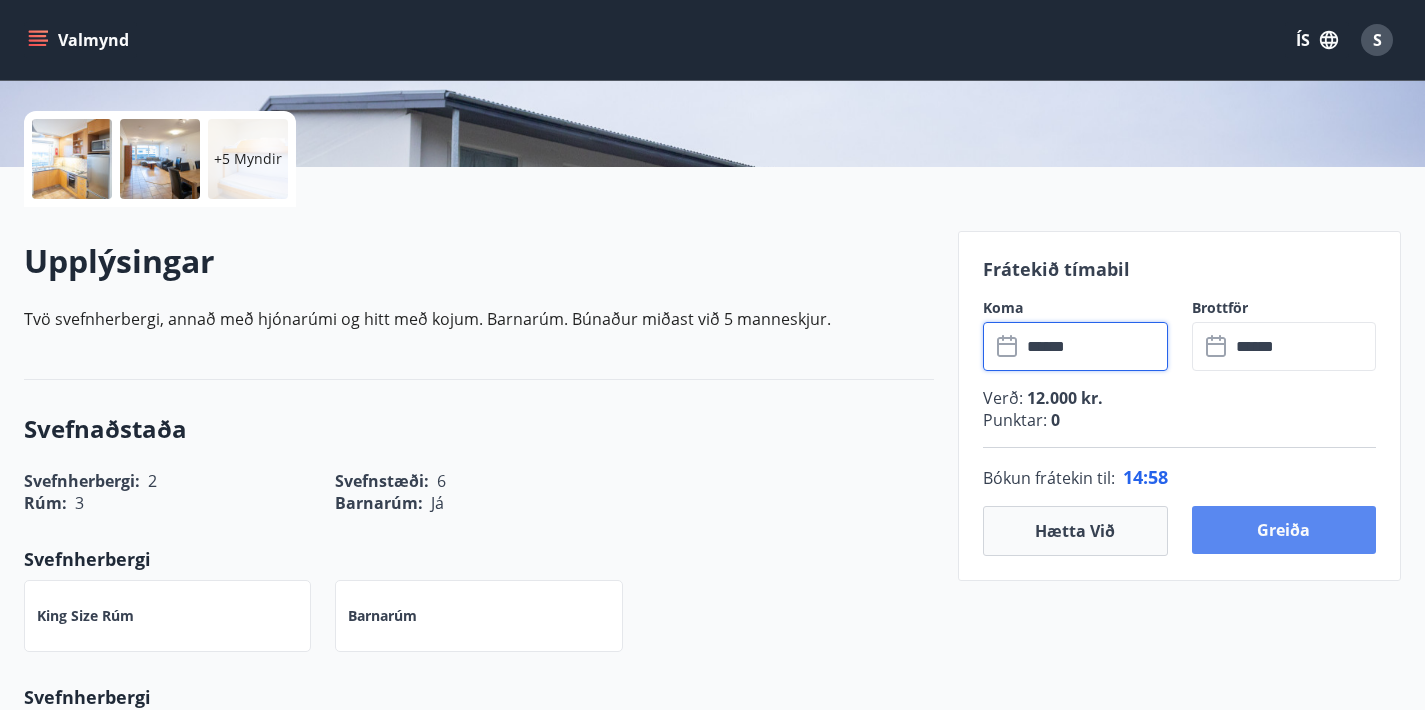 click on "Greiða" at bounding box center (1284, 530) 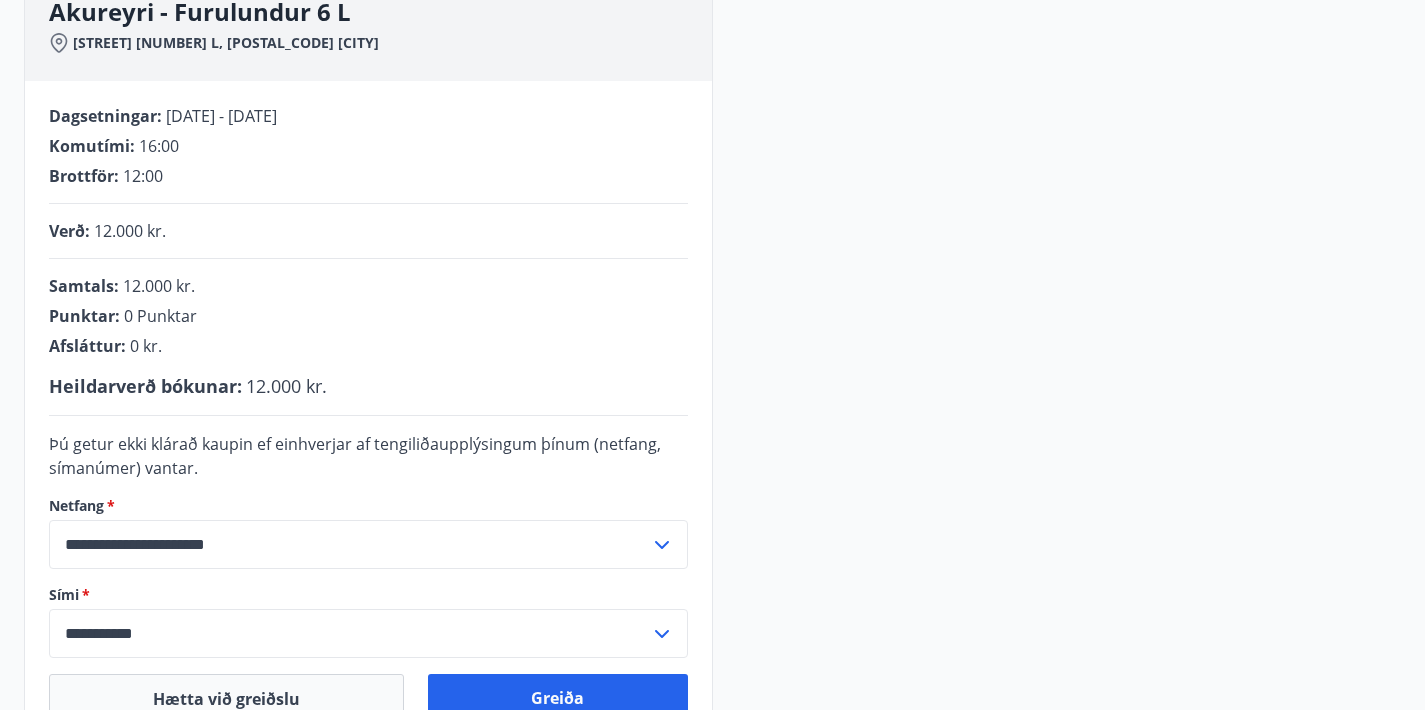 scroll, scrollTop: 613, scrollLeft: 0, axis: vertical 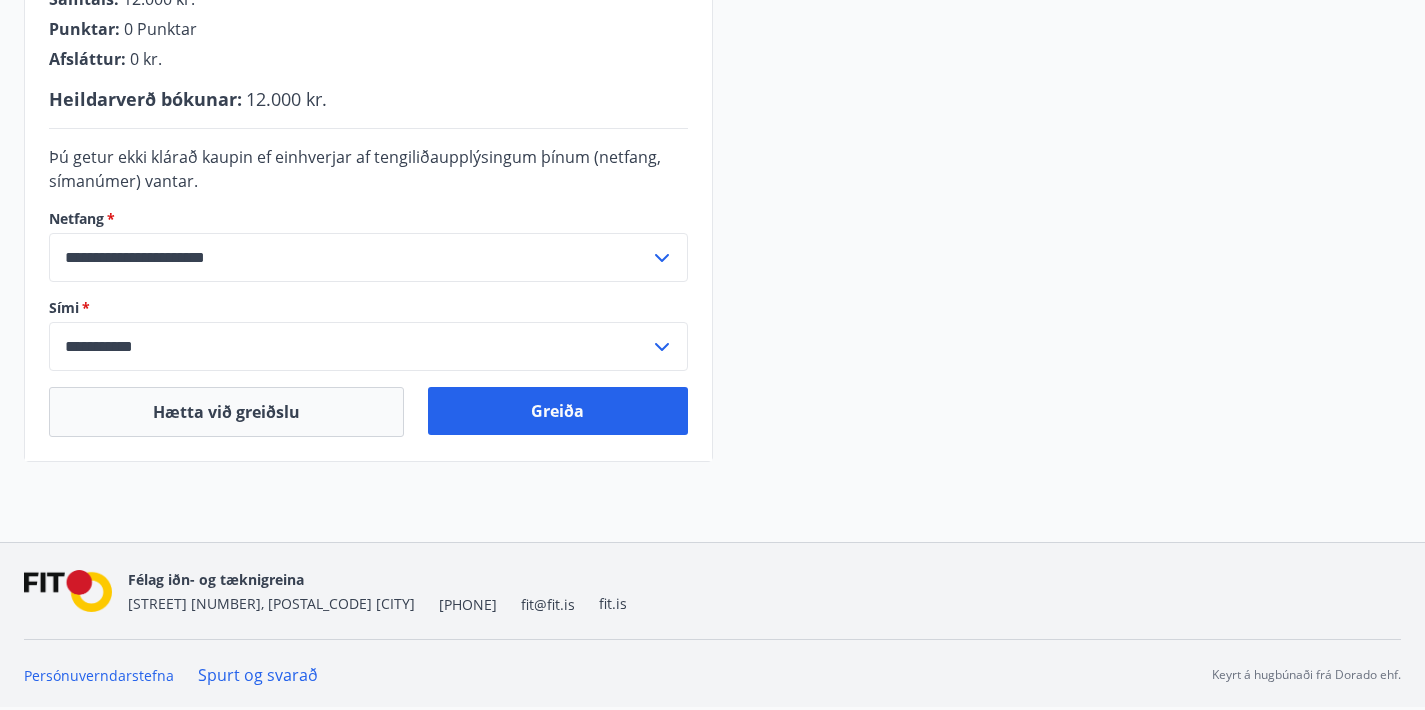 click 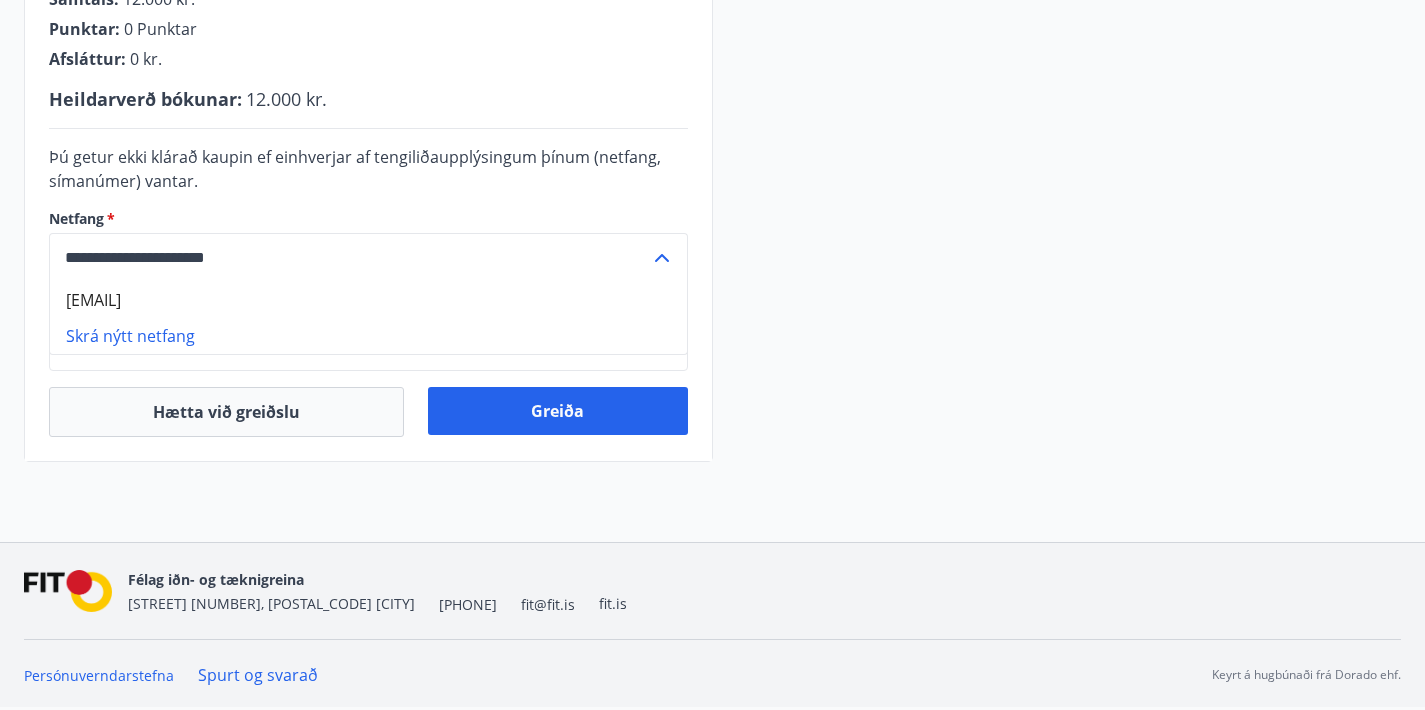 click 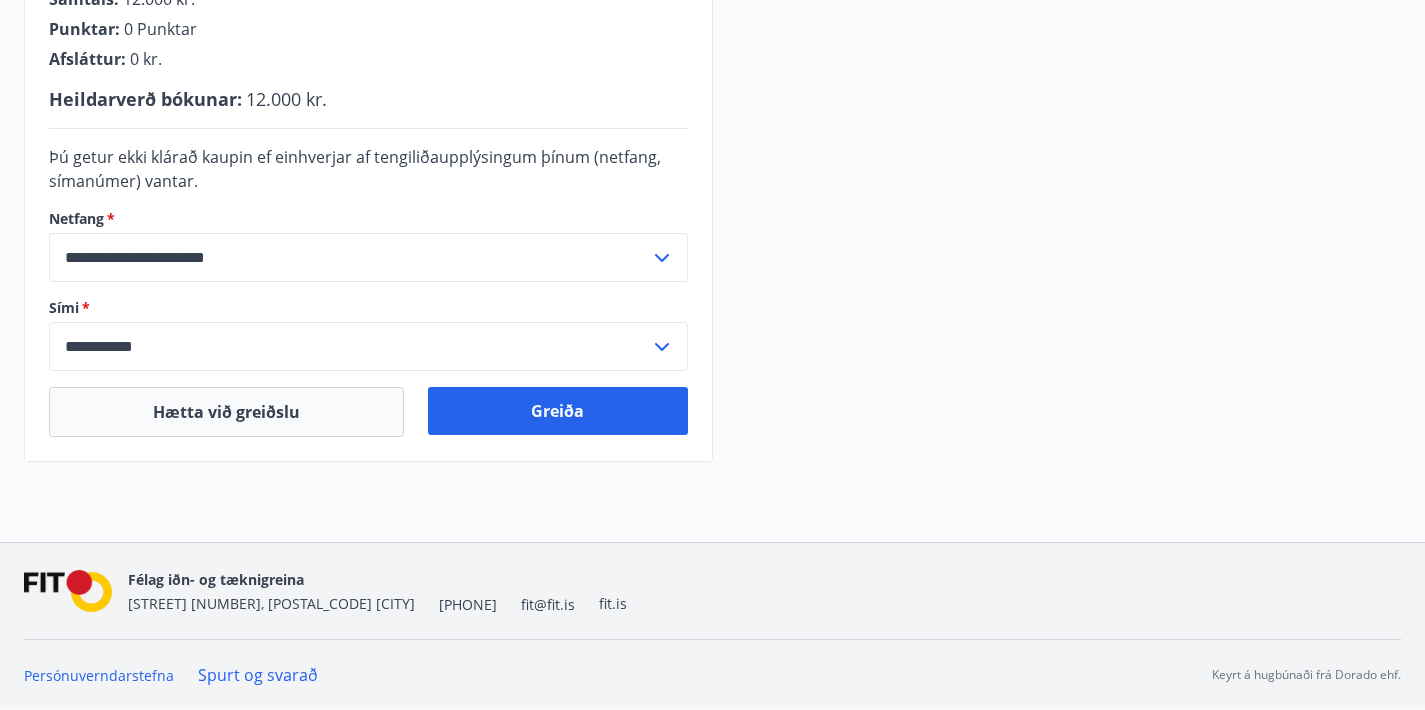 click 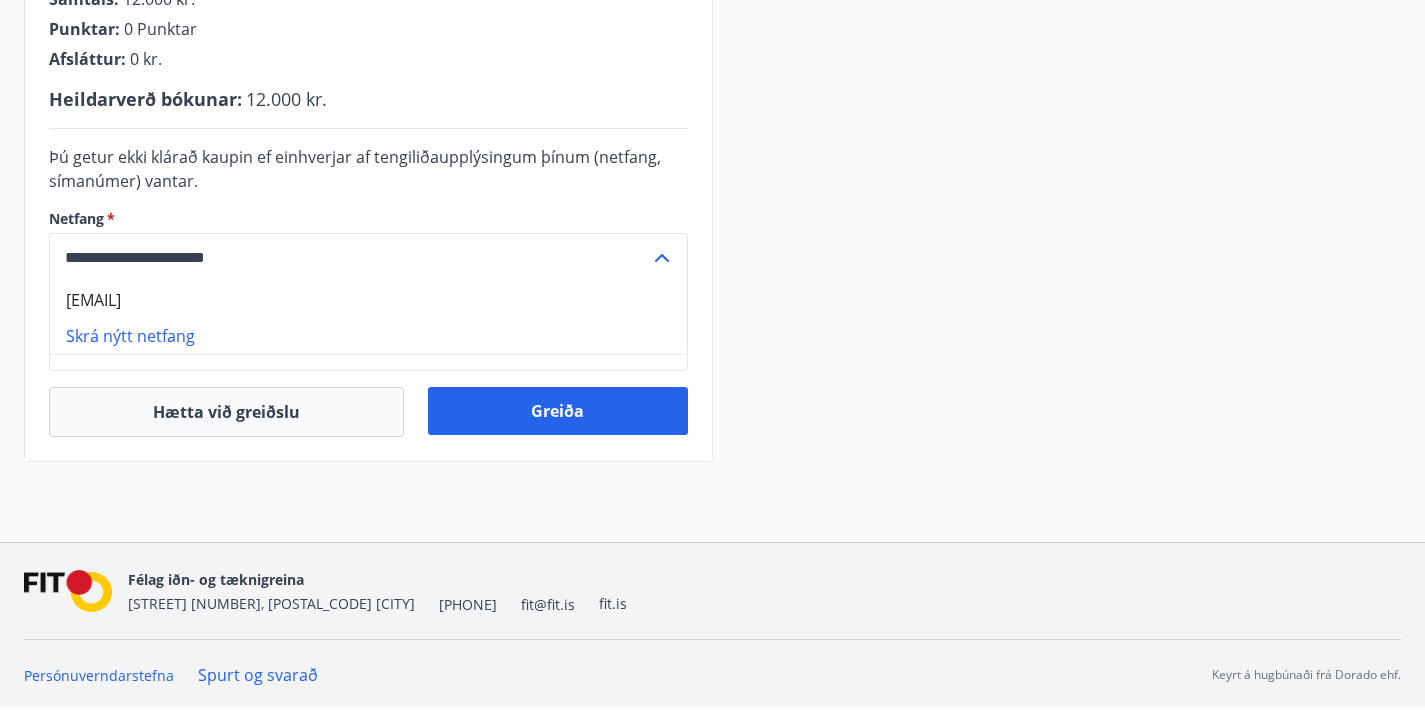 click on "**********" at bounding box center [712, 72] 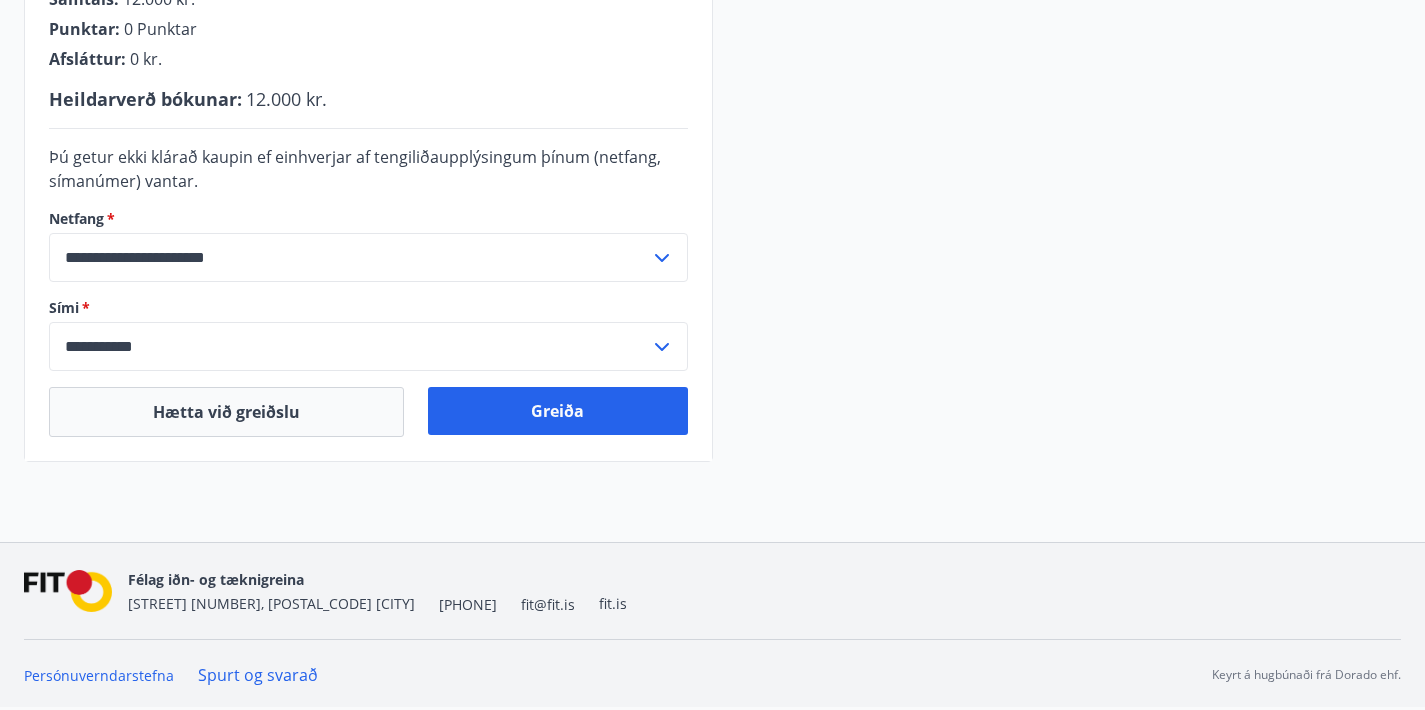click 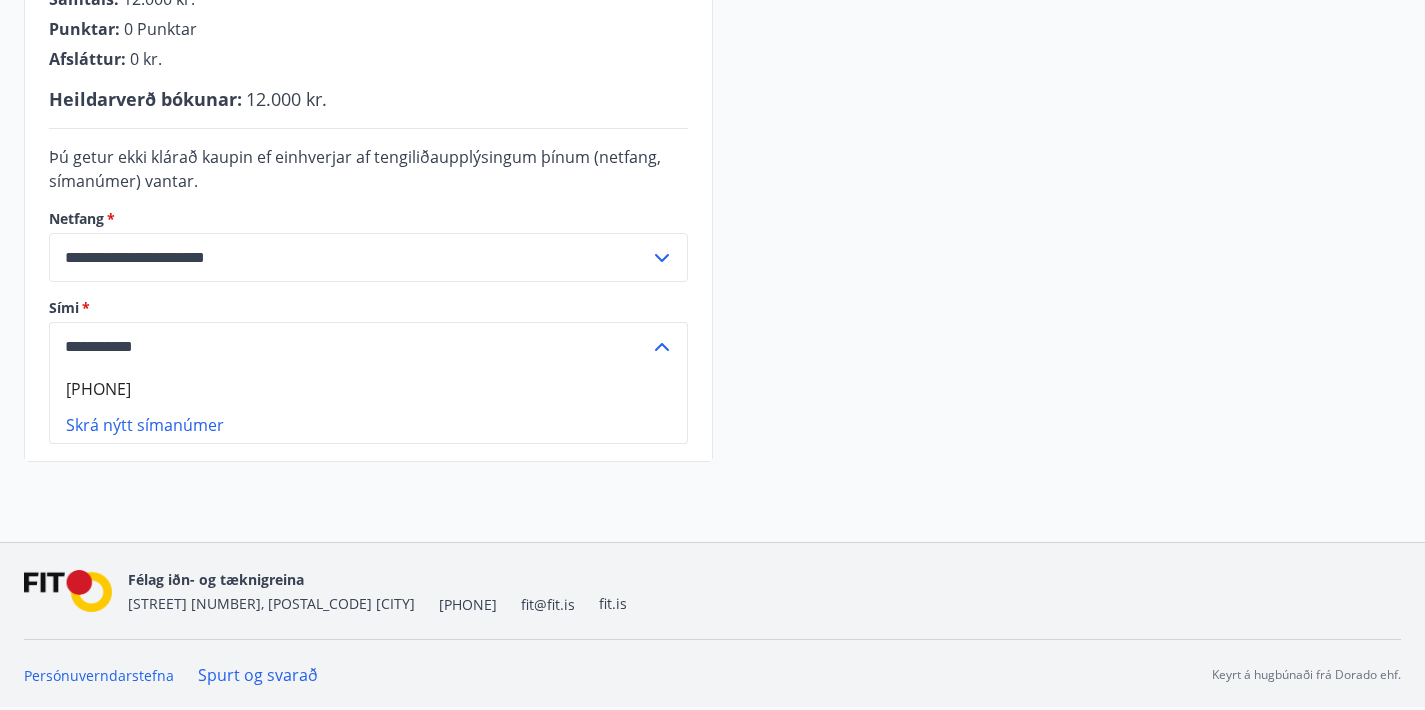 click 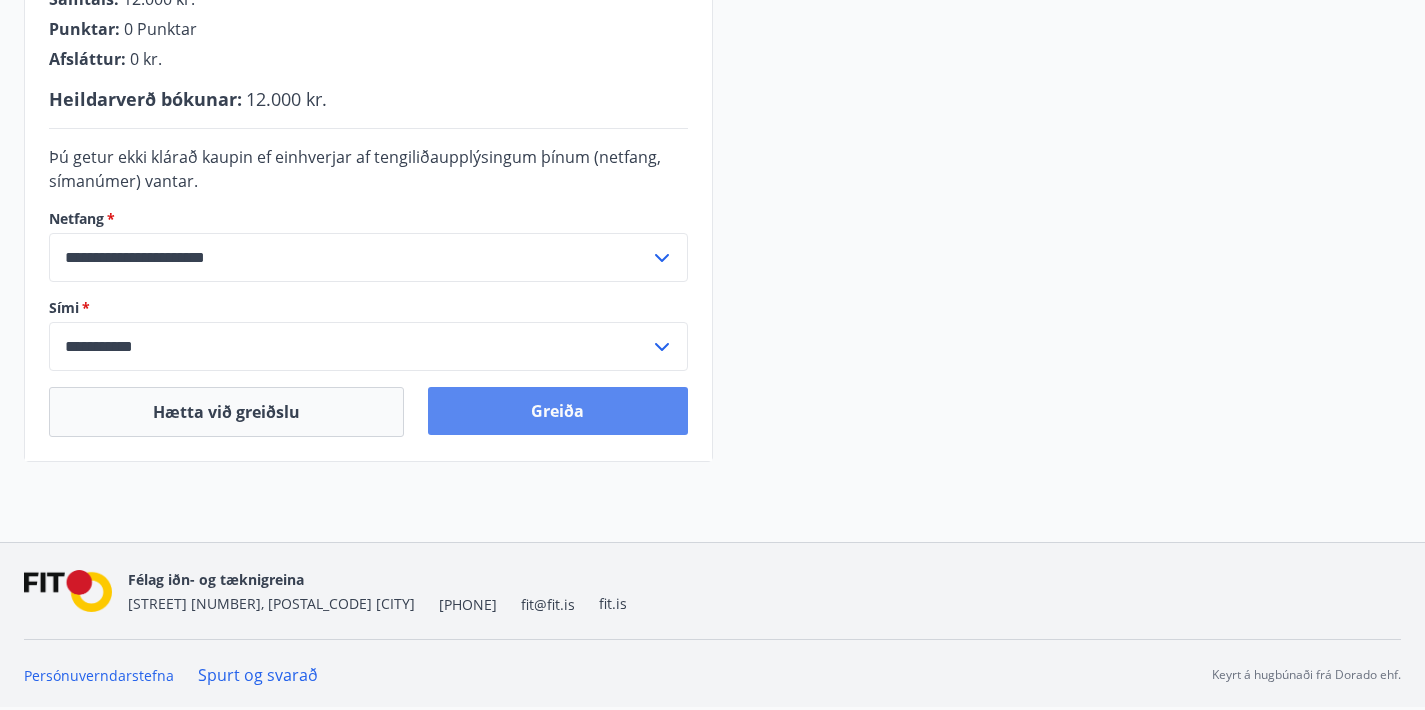 click on "Greiða" at bounding box center (557, 411) 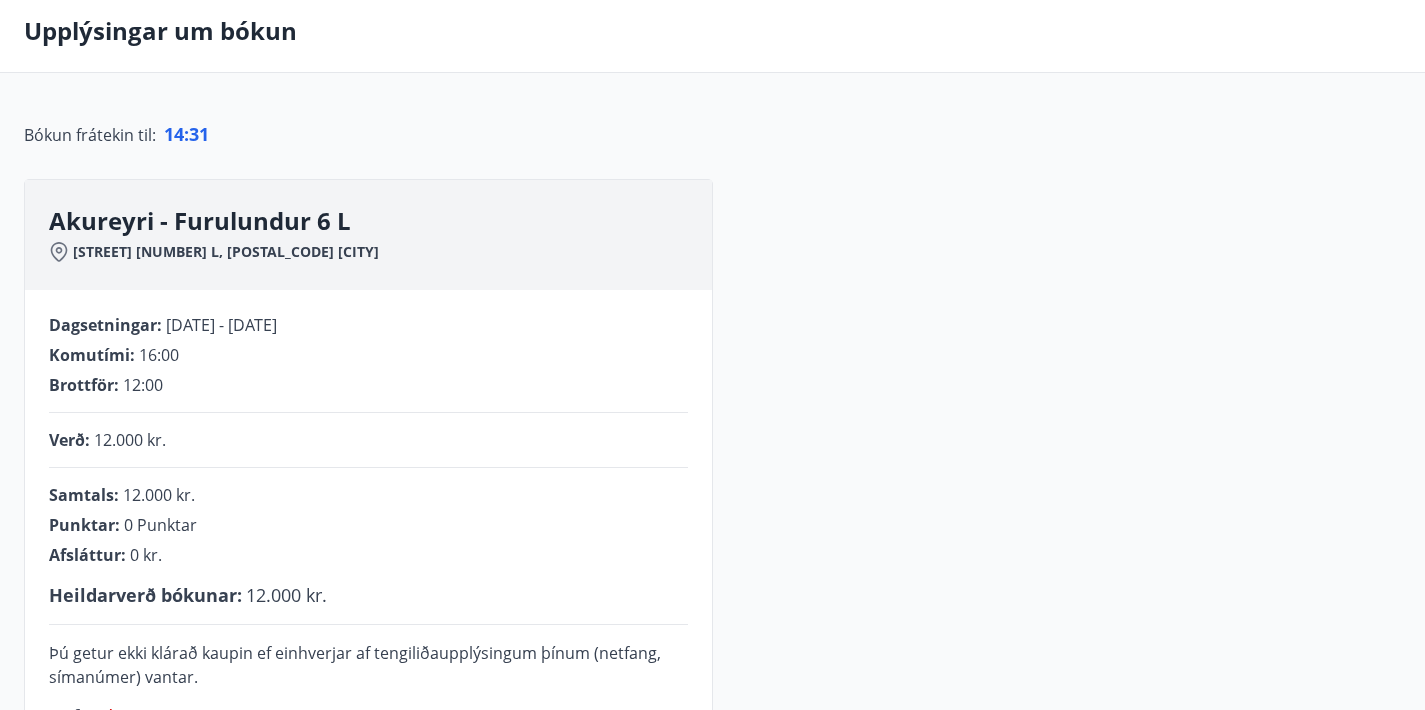 scroll, scrollTop: 88, scrollLeft: 0, axis: vertical 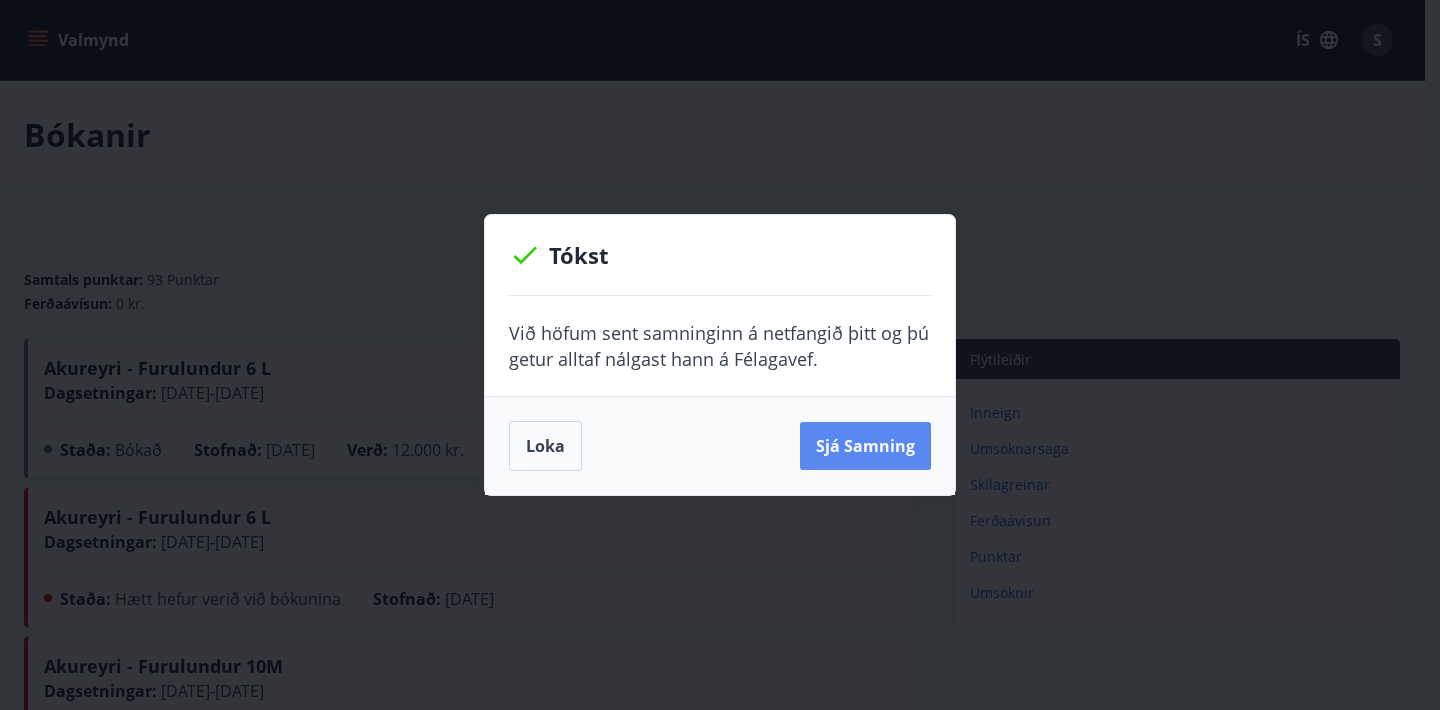 click on "Sjá samning" at bounding box center [865, 446] 